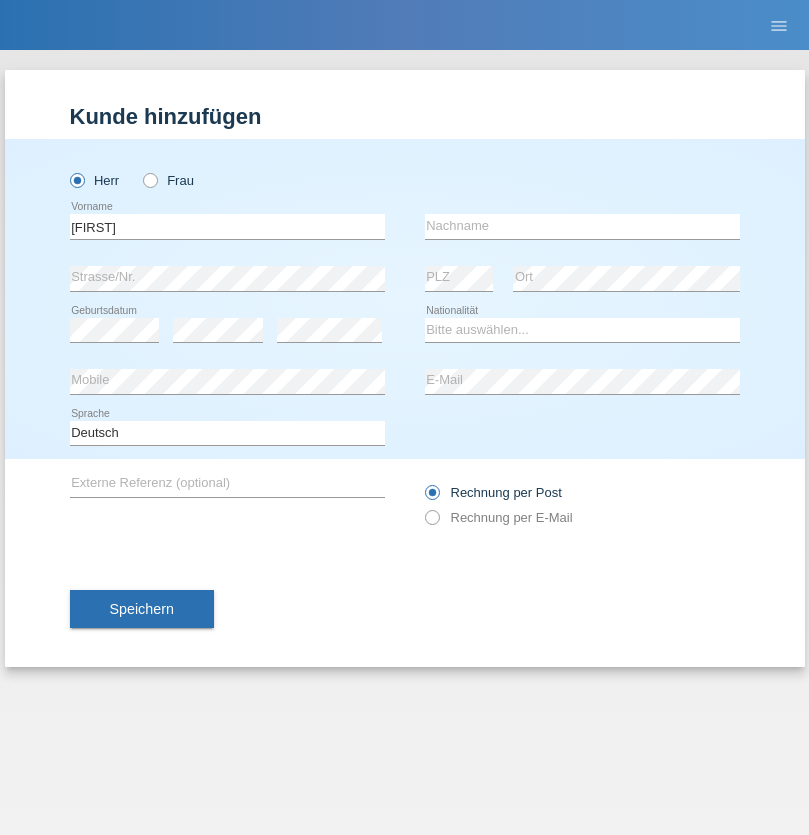 scroll, scrollTop: 0, scrollLeft: 0, axis: both 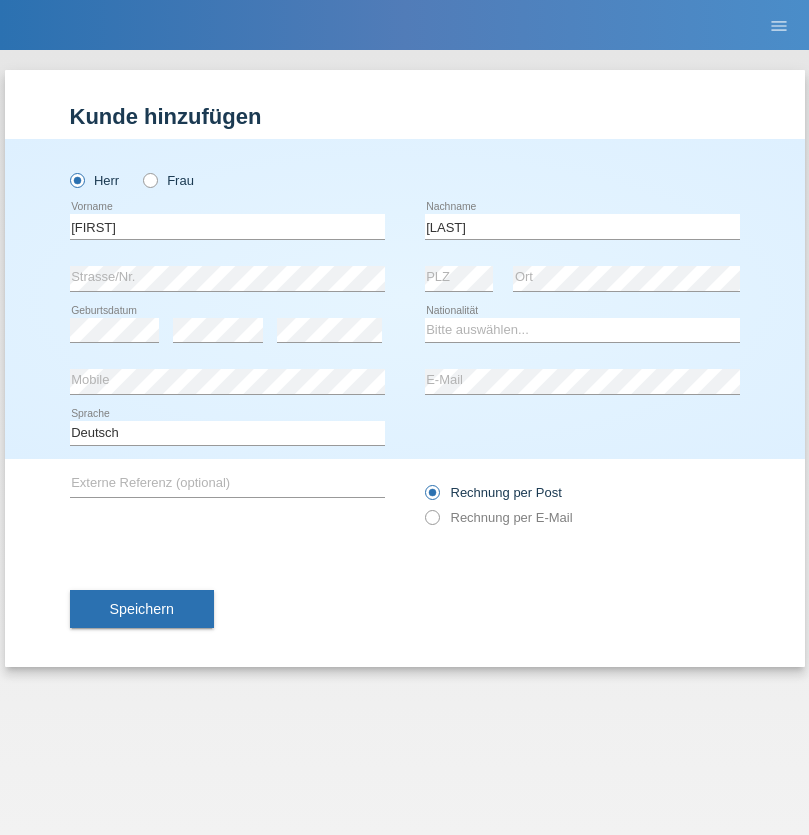 type on "[LAST]" 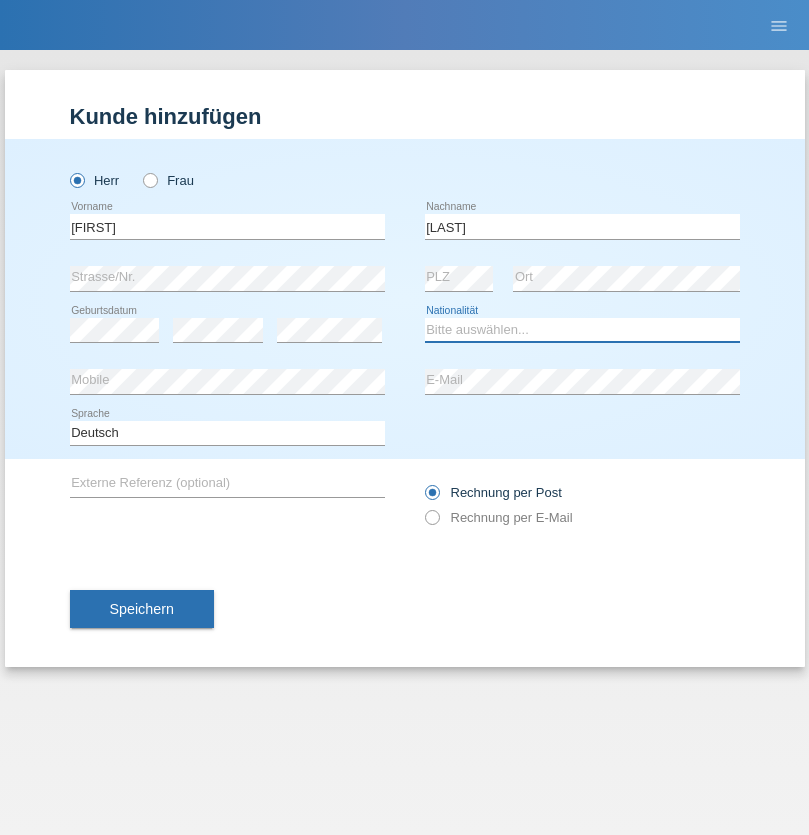select on "CH" 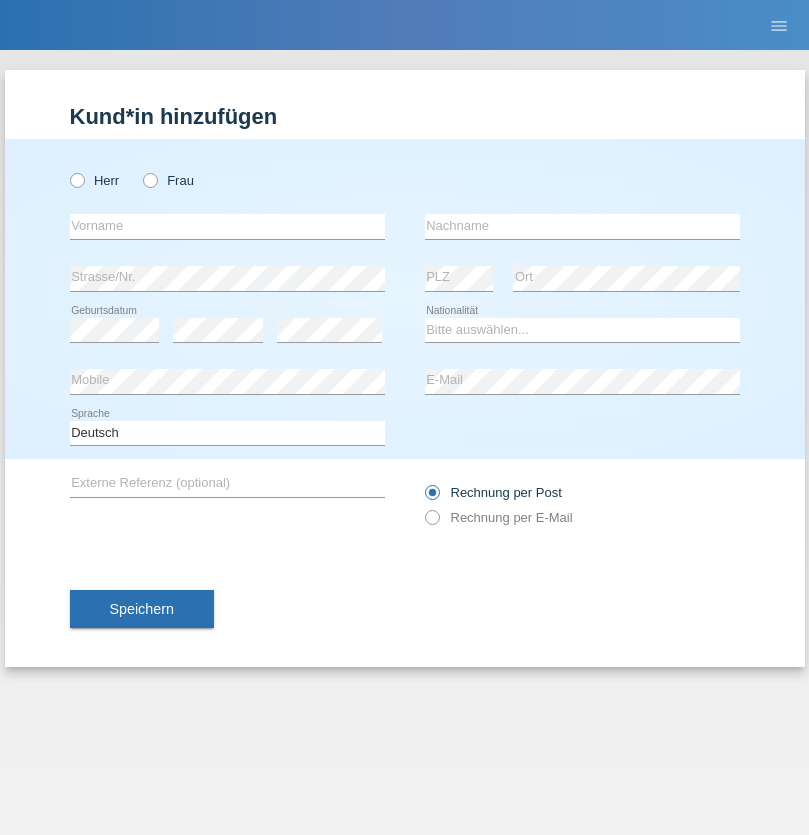 scroll, scrollTop: 0, scrollLeft: 0, axis: both 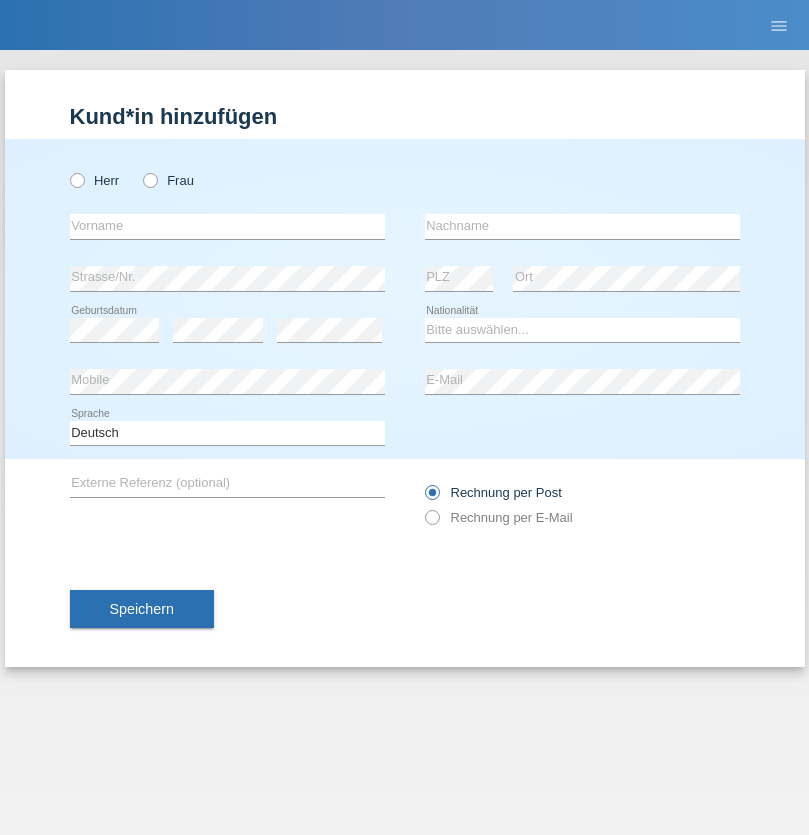 radio on "true" 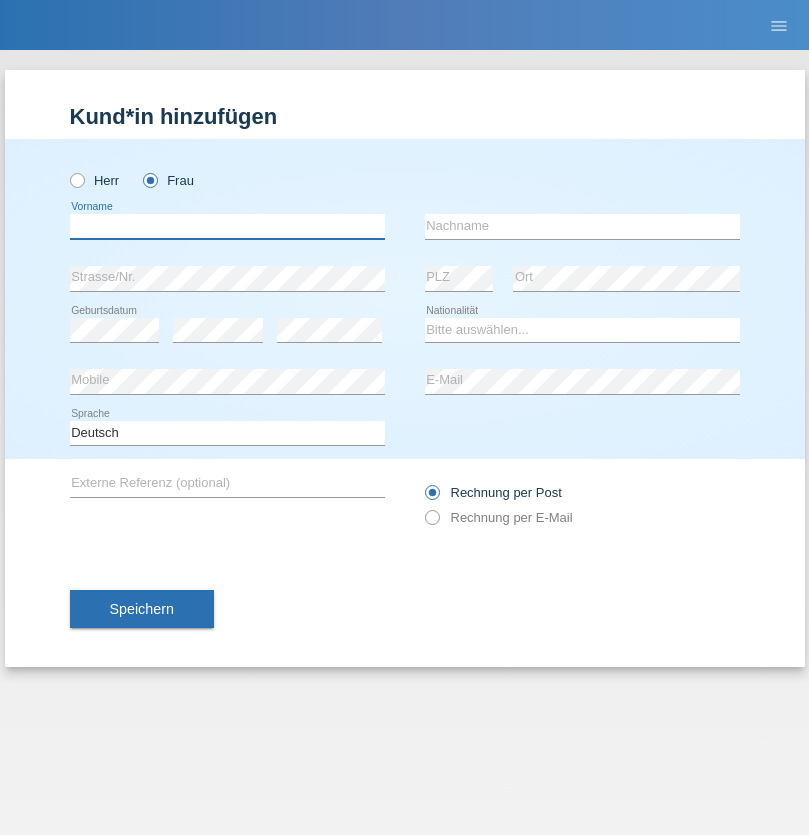 click at bounding box center (227, 226) 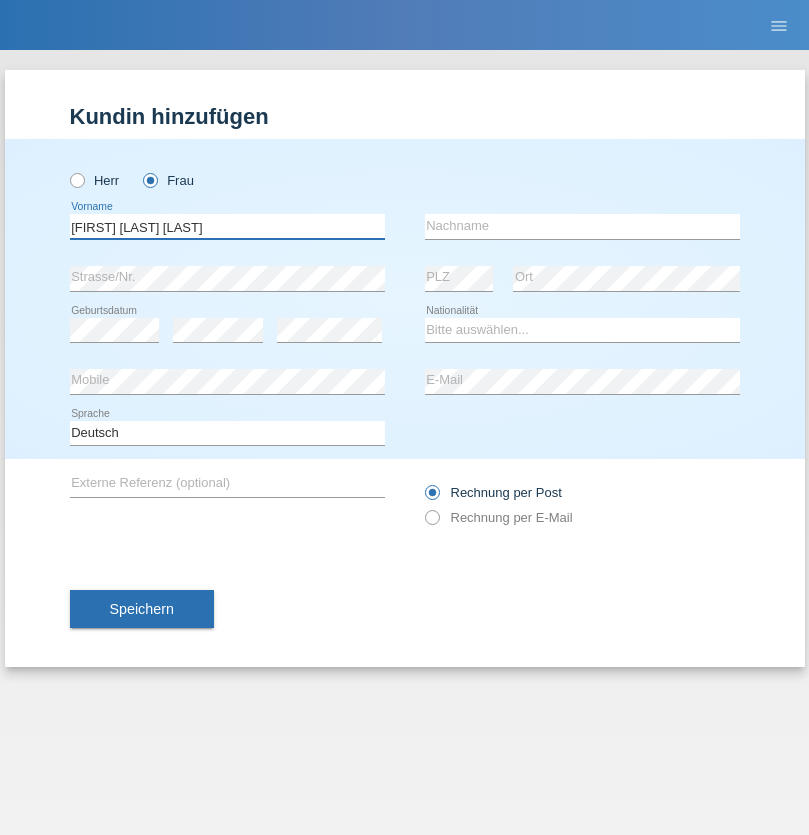 type on "Teixeira da Silva Moço" 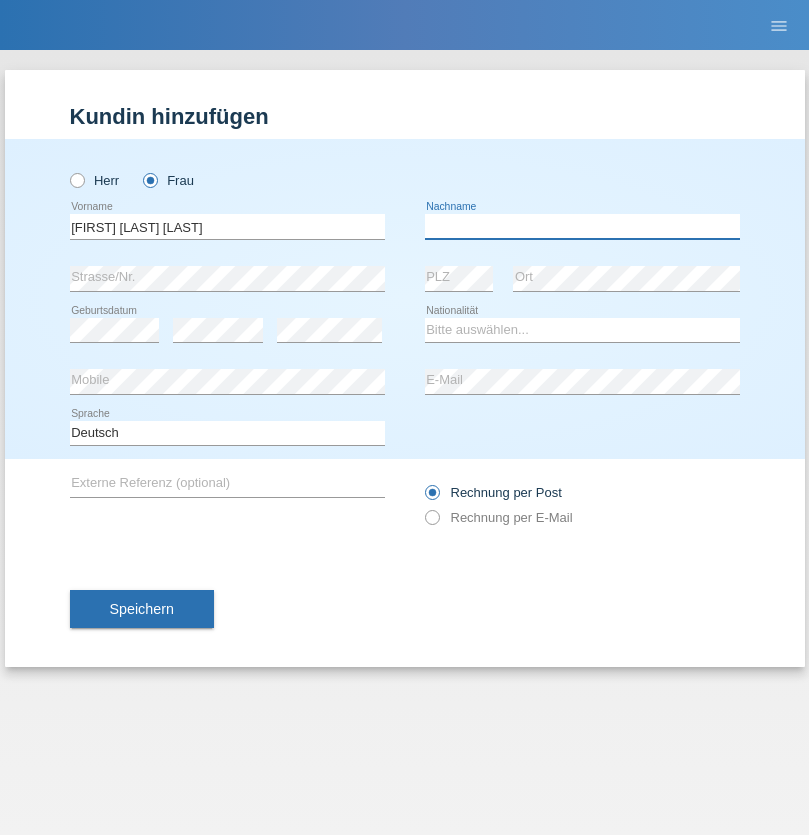 click at bounding box center [582, 226] 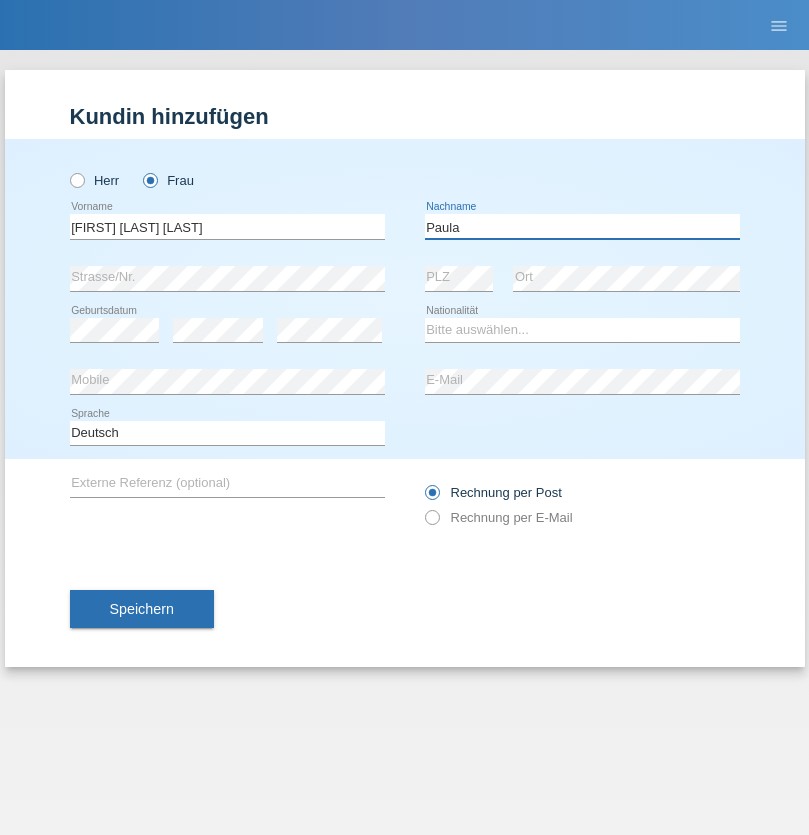 type on "Paula" 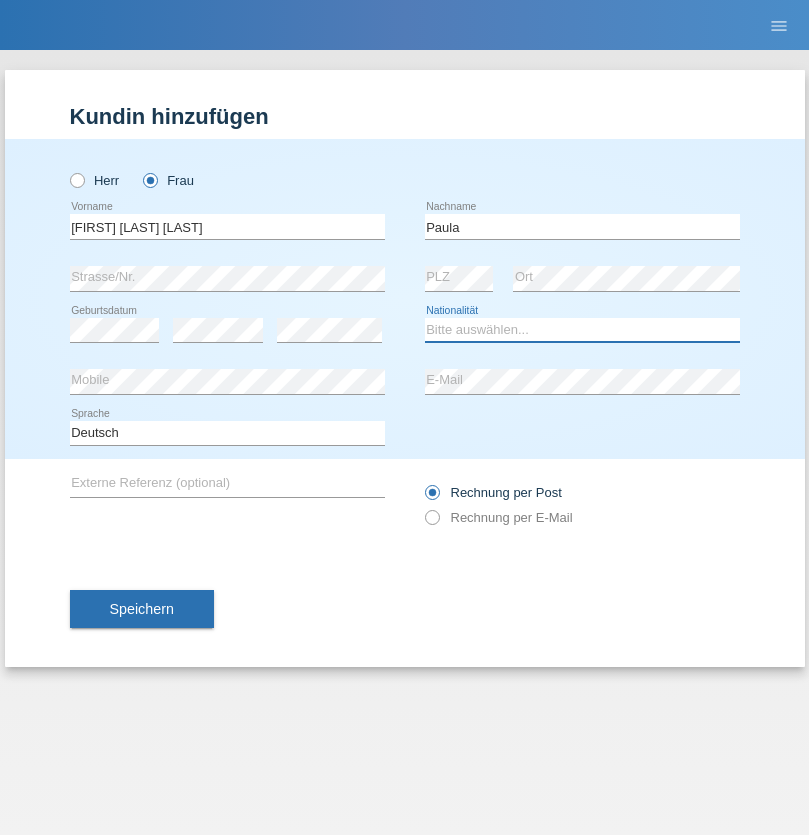 select on "PT" 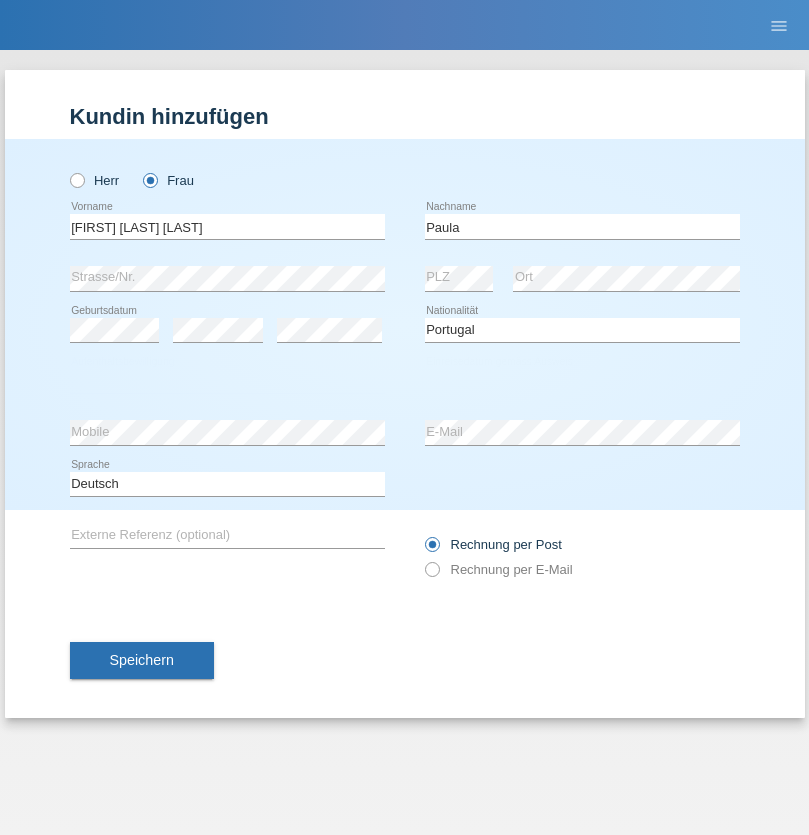 select on "C" 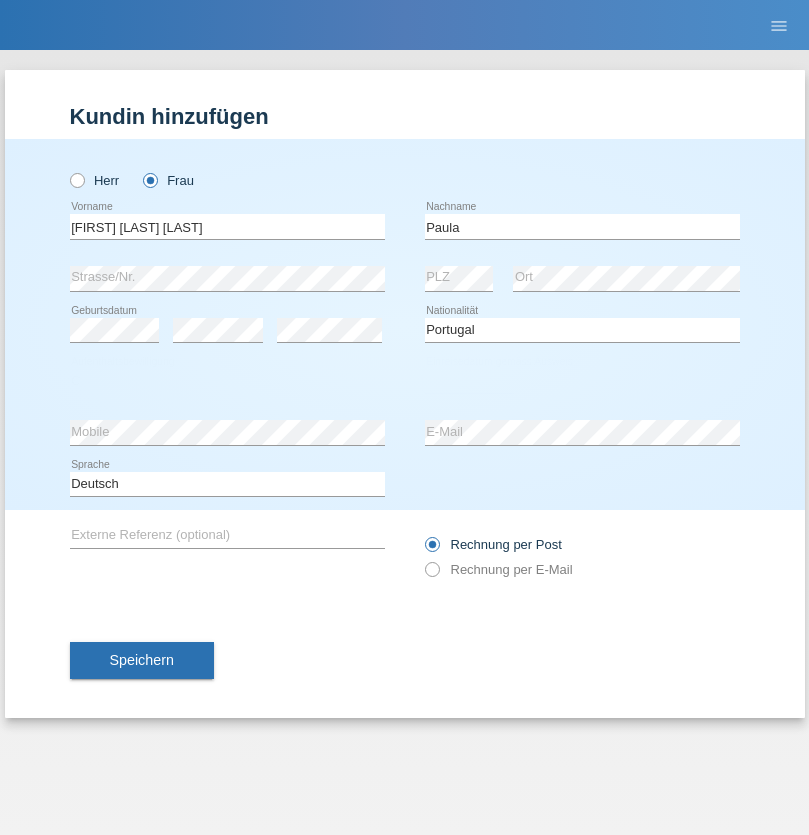 select on "28" 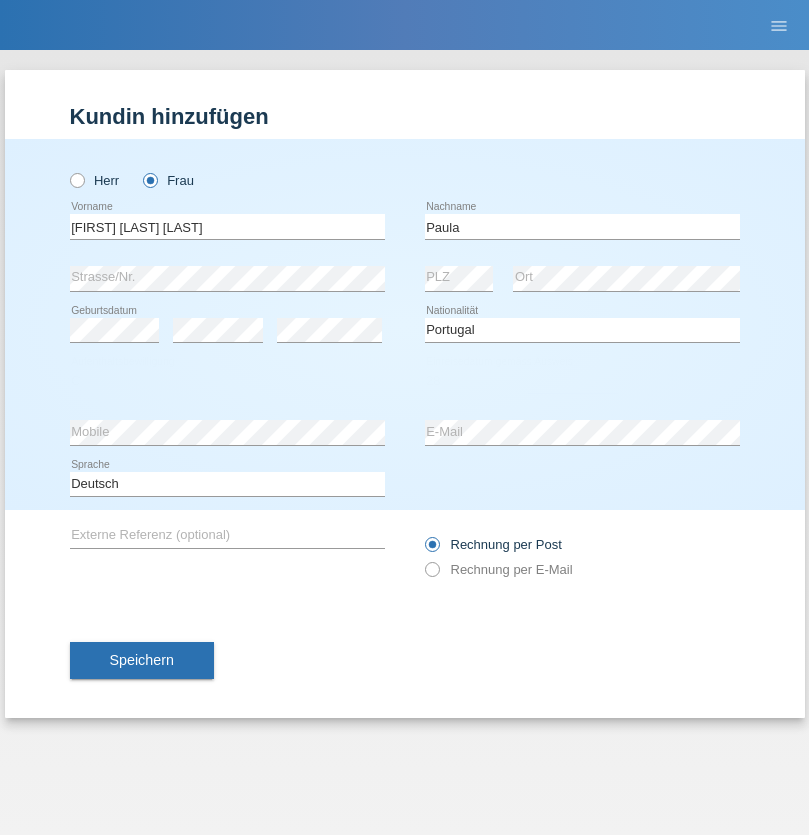 select on "03" 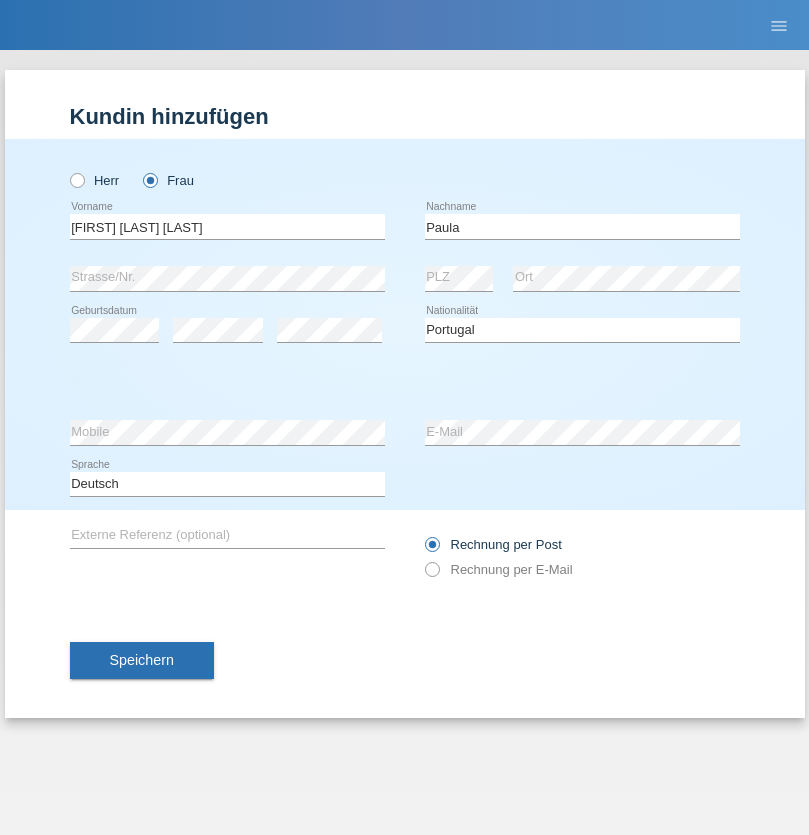 select on "2005" 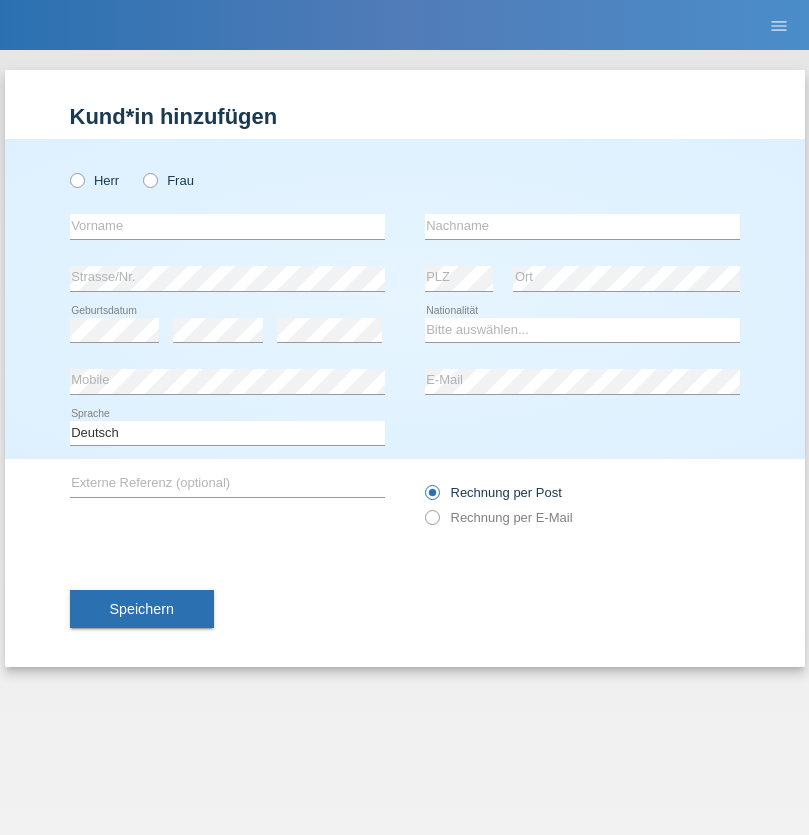 scroll, scrollTop: 0, scrollLeft: 0, axis: both 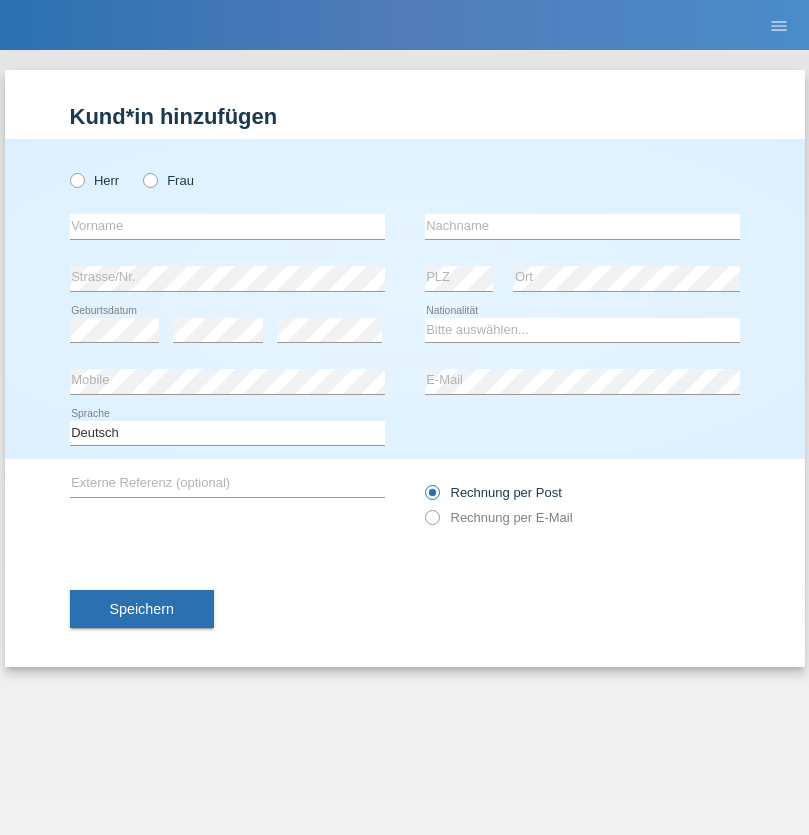 radio on "true" 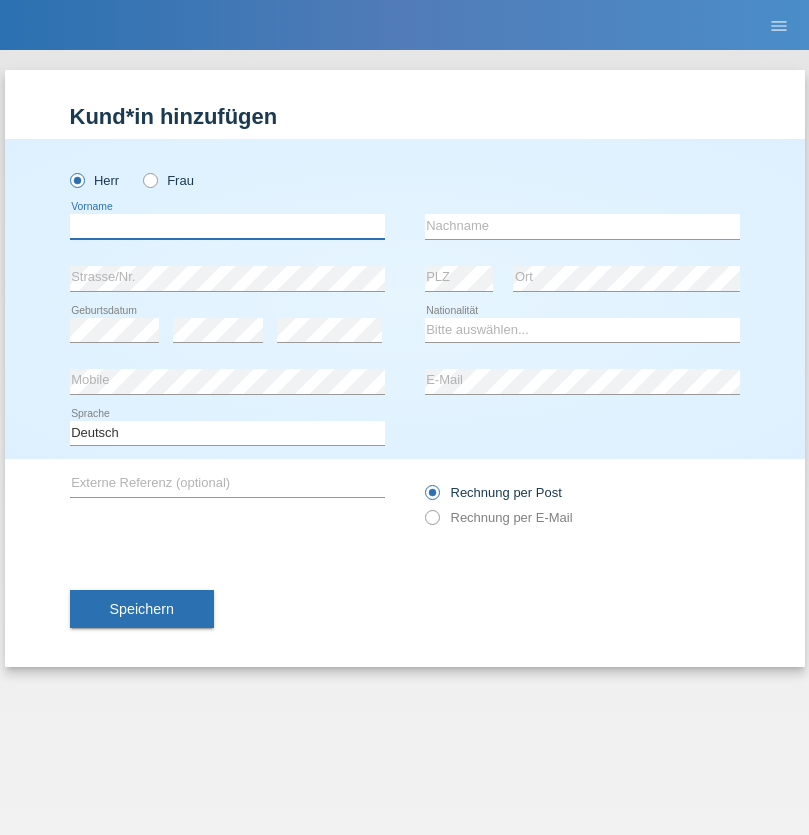 click at bounding box center [227, 226] 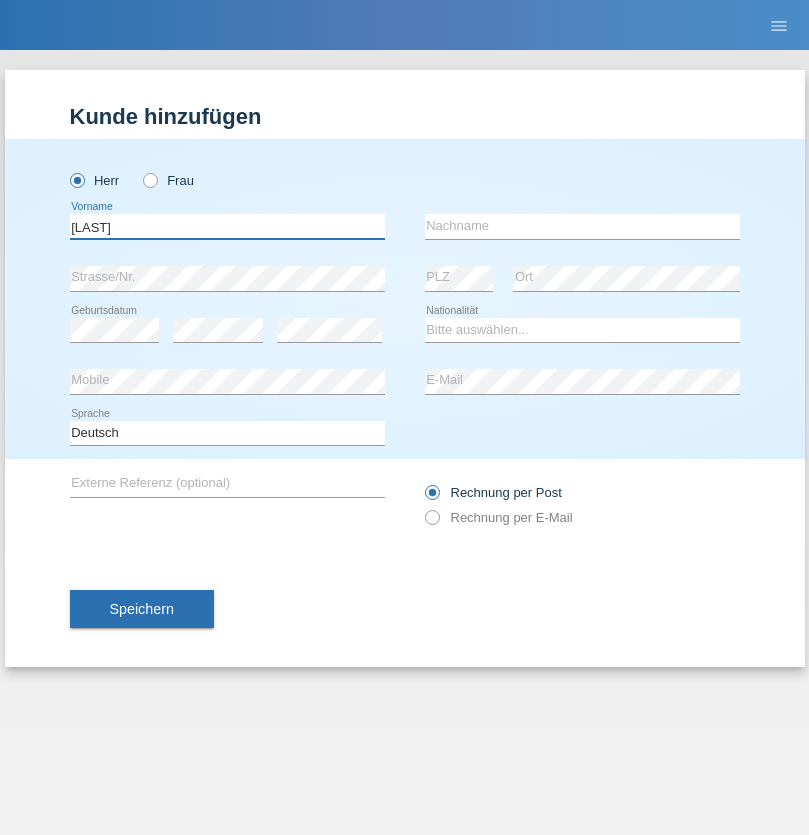 type on "Saruyan" 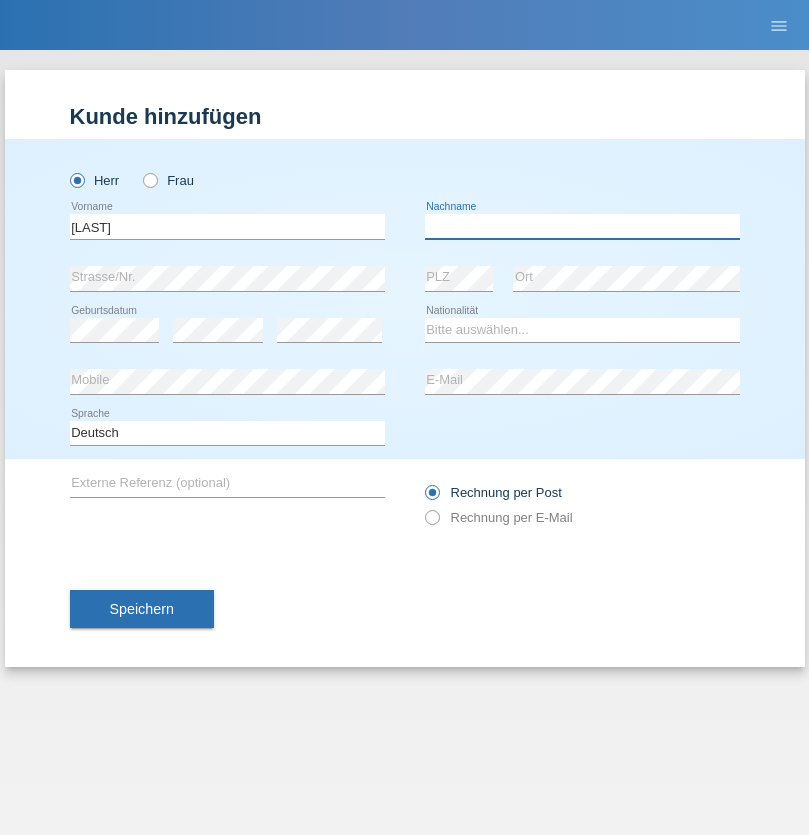 click at bounding box center (582, 226) 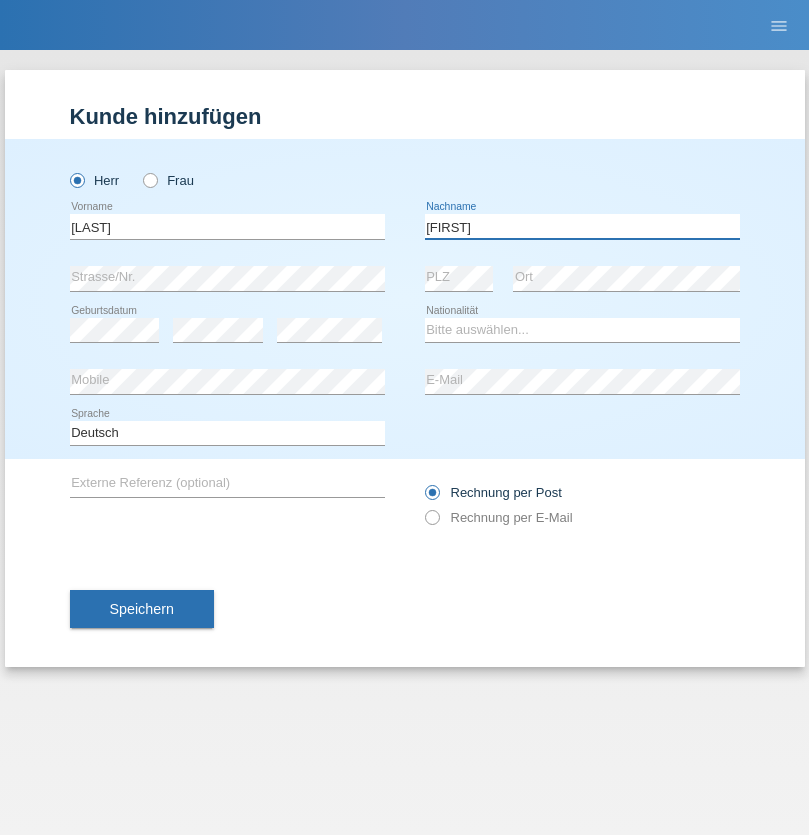 type on "Parthipan" 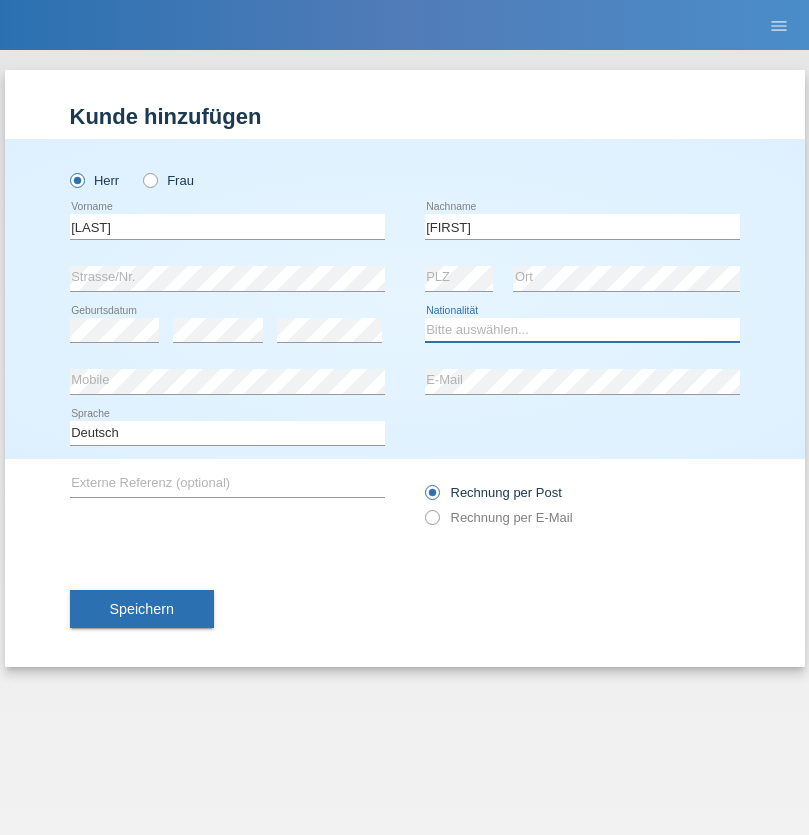 select on "LK" 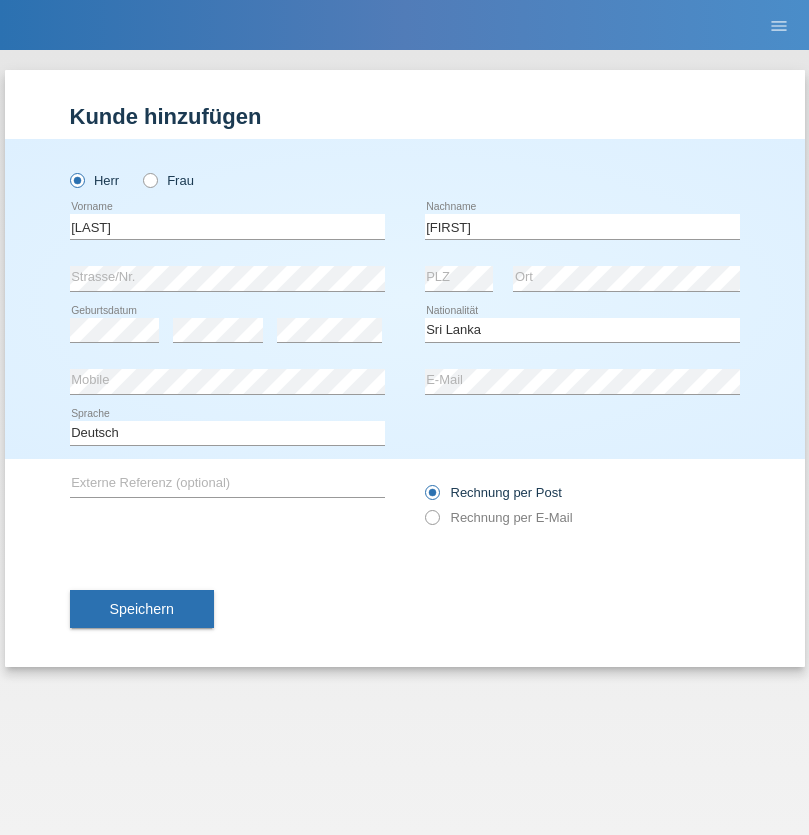 select on "C" 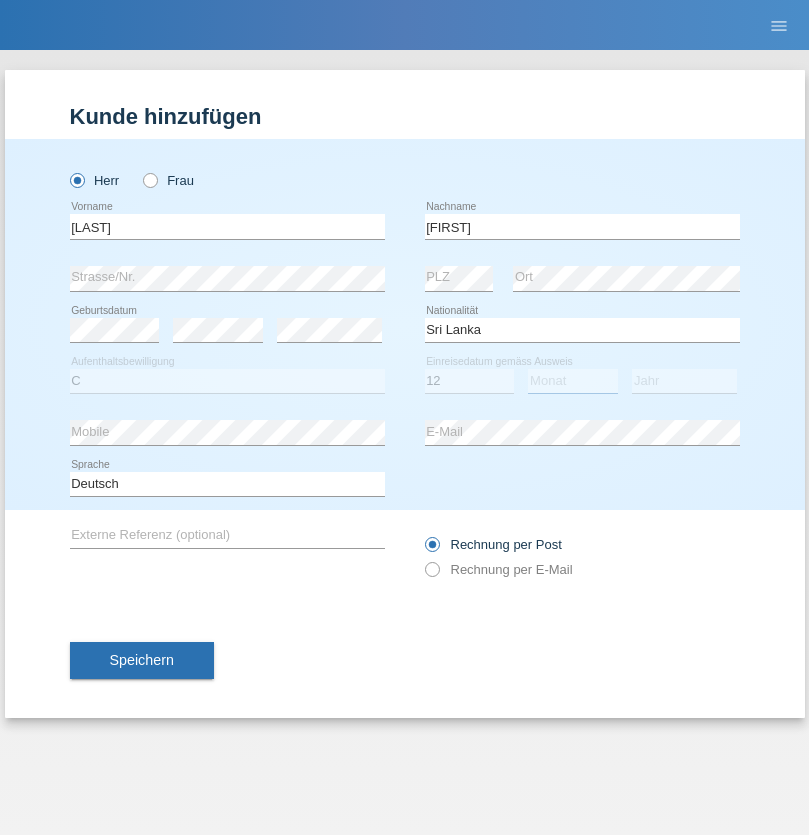 select on "06" 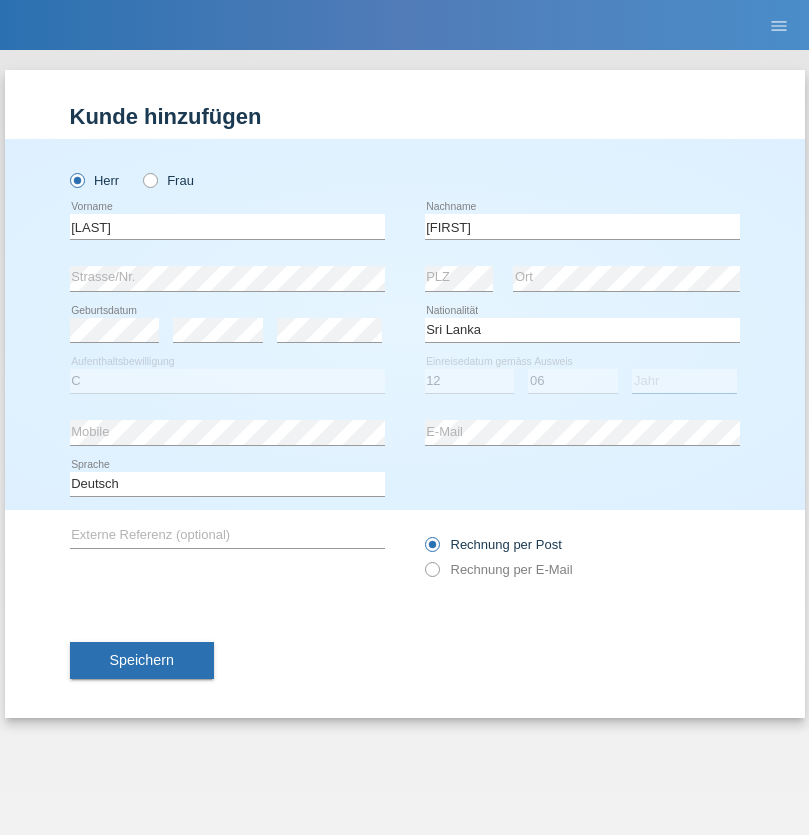select on "2018" 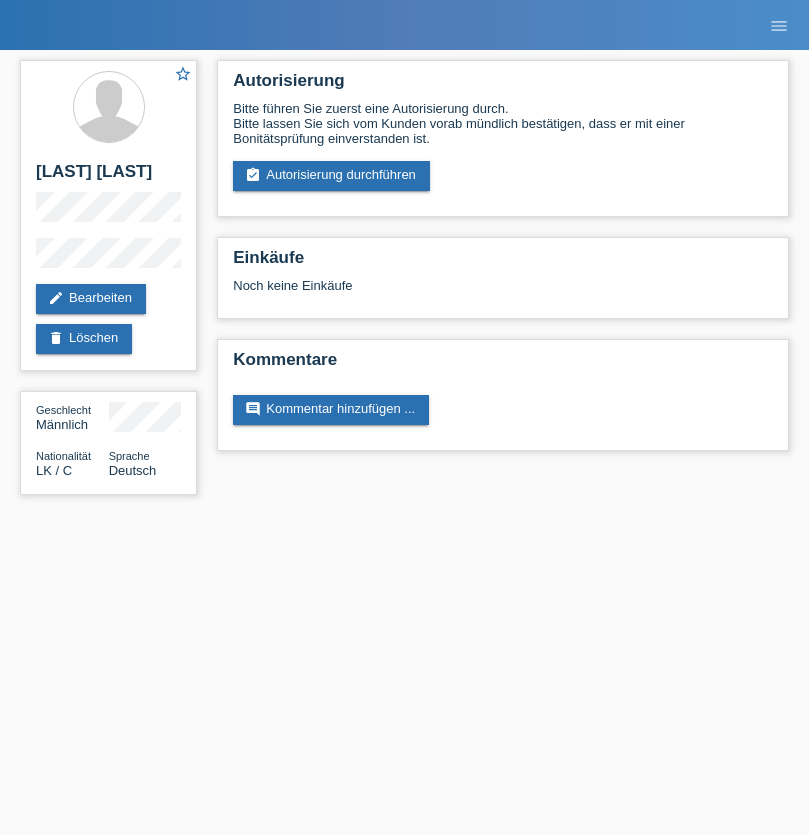 scroll, scrollTop: 0, scrollLeft: 0, axis: both 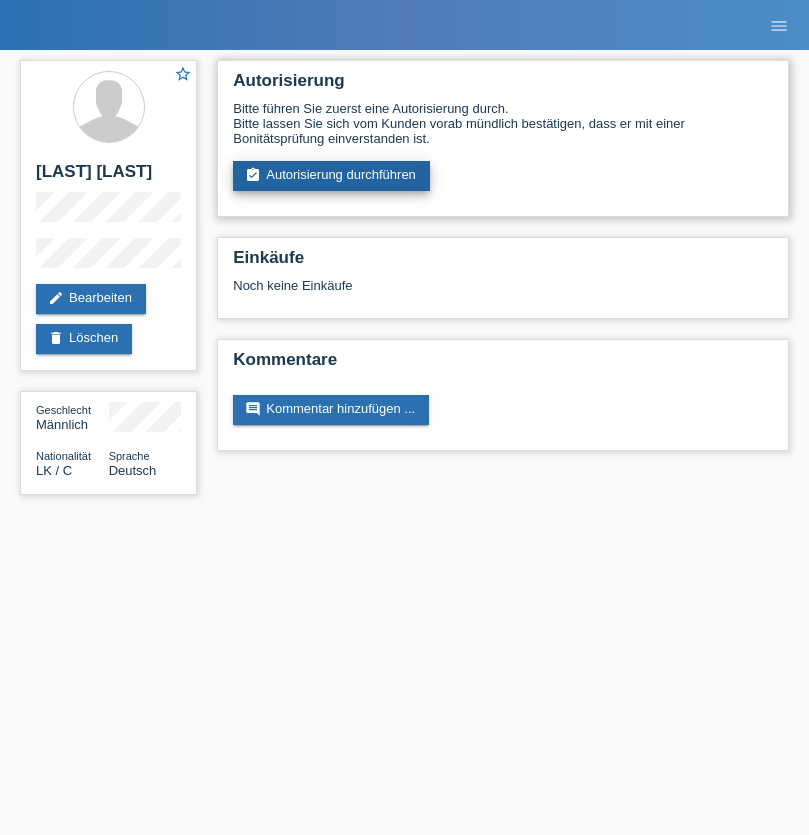 click on "assignment_turned_in  Autorisierung durchführen" at bounding box center (331, 176) 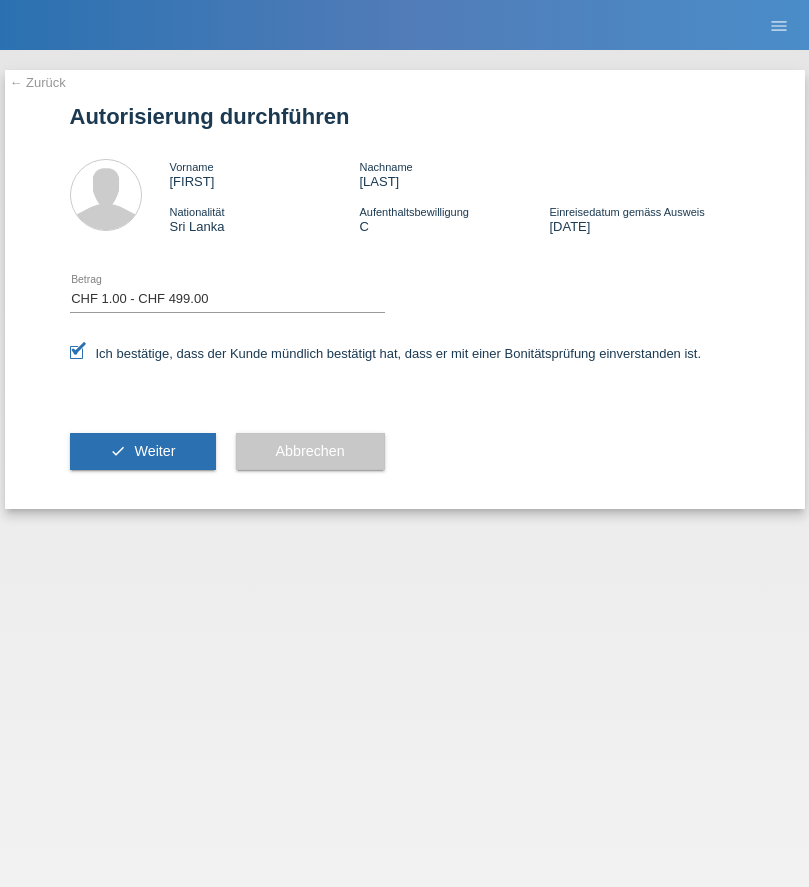 select on "1" 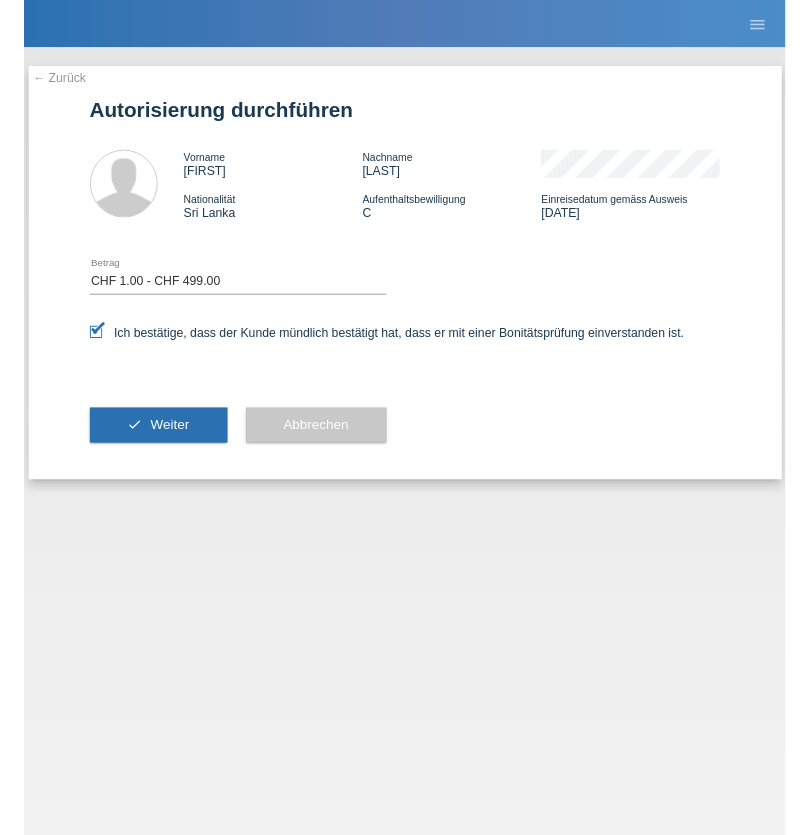 scroll, scrollTop: 0, scrollLeft: 0, axis: both 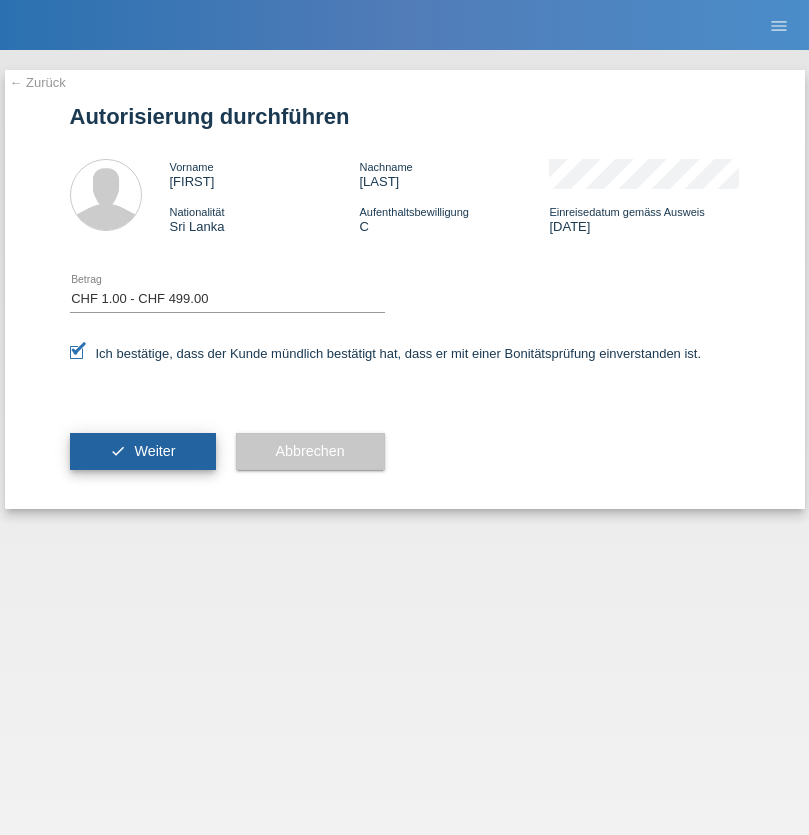 click on "Weiter" at bounding box center (154, 451) 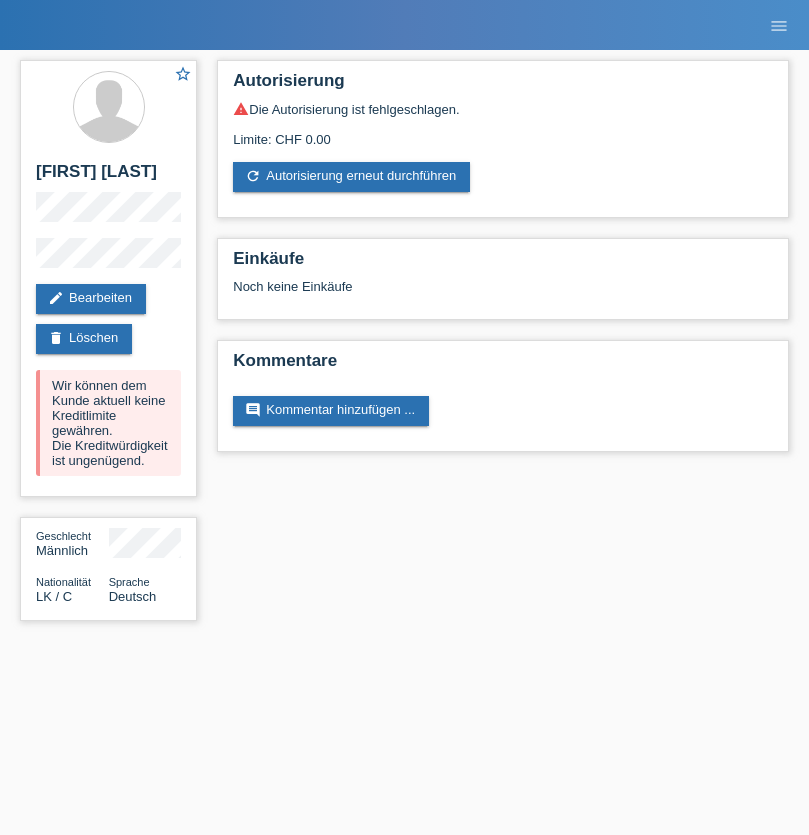 scroll, scrollTop: 0, scrollLeft: 0, axis: both 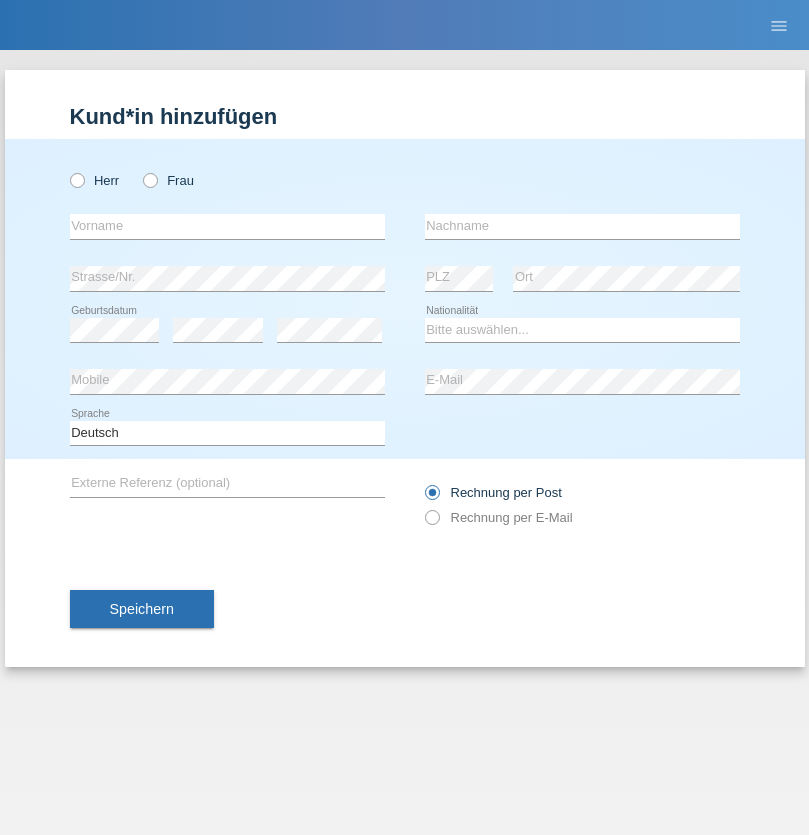 radio on "true" 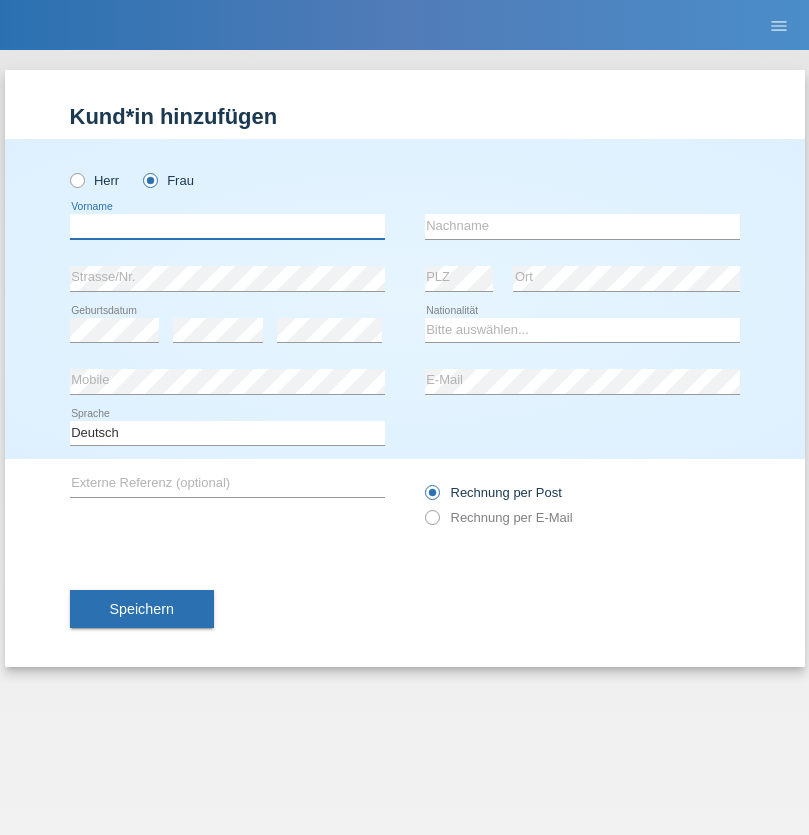 click at bounding box center (227, 226) 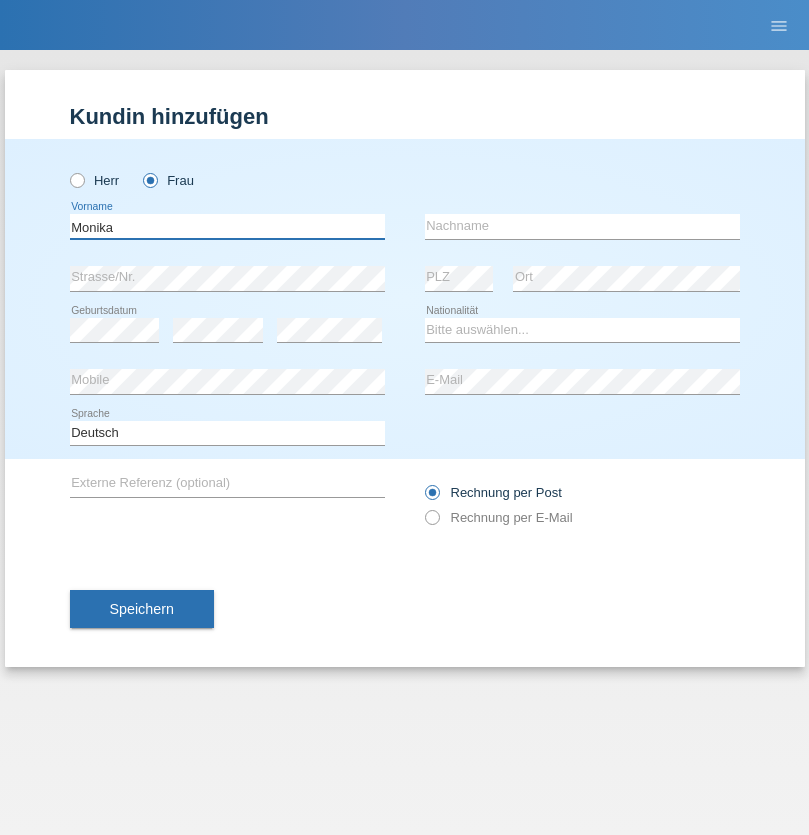 type on "Monika" 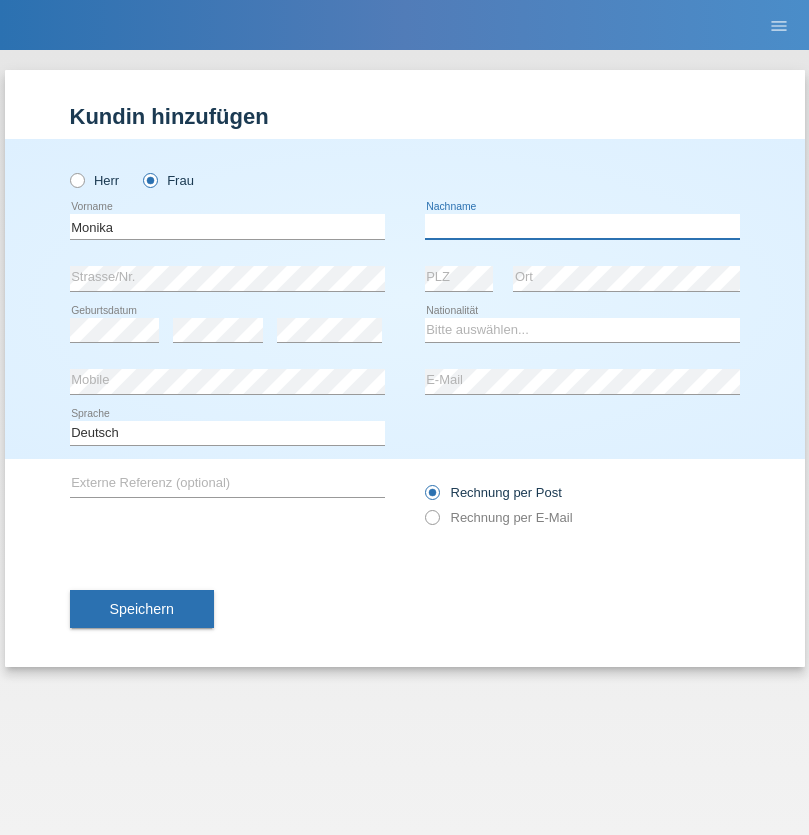 click at bounding box center (582, 226) 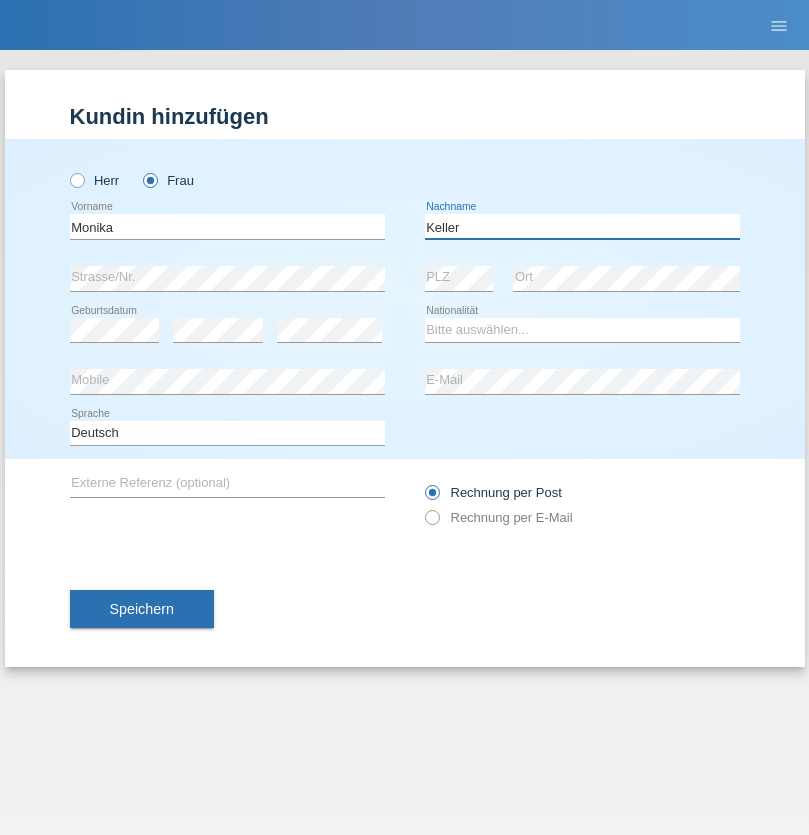 type on "Keller" 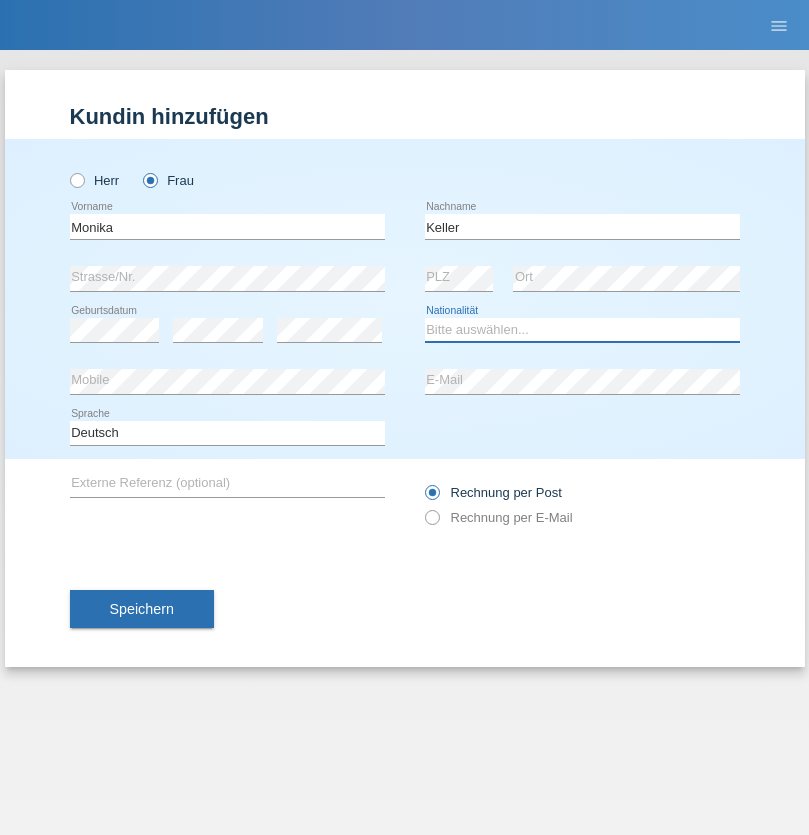 select on "CH" 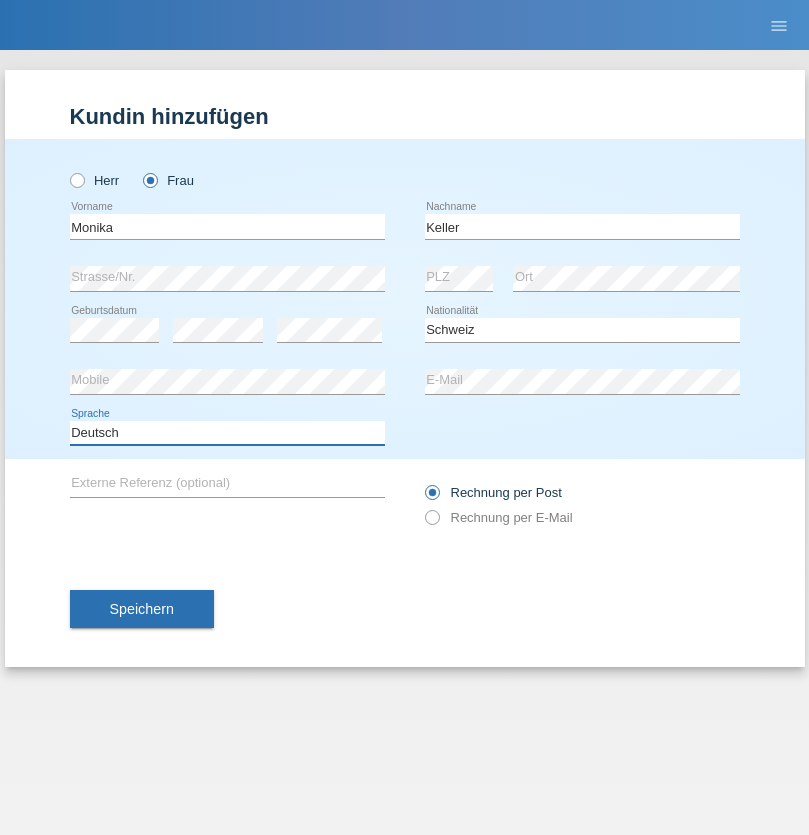 select on "en" 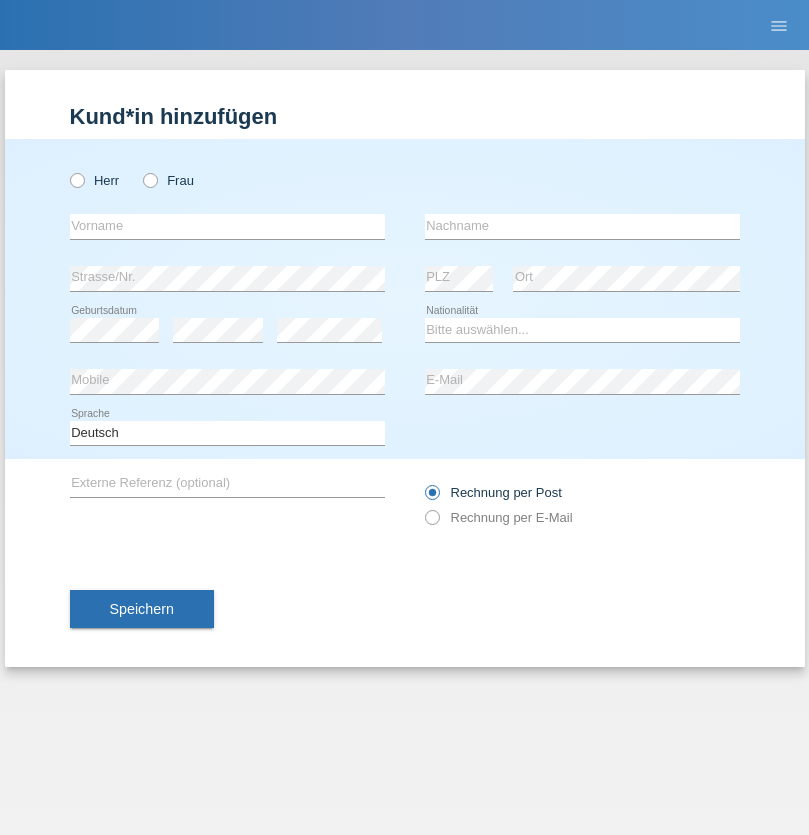 scroll, scrollTop: 0, scrollLeft: 0, axis: both 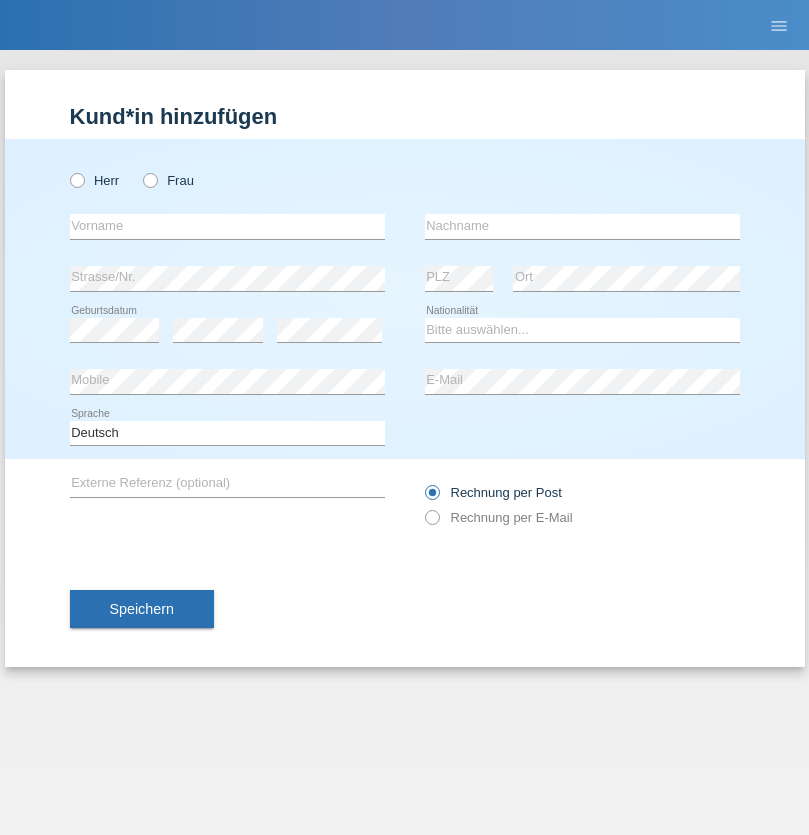 radio on "true" 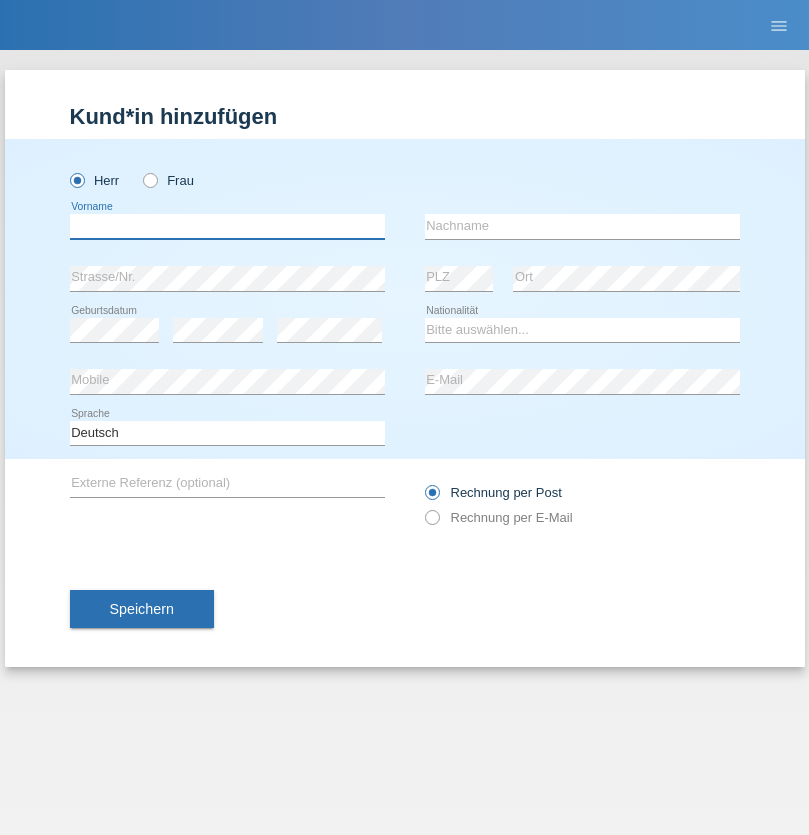 click at bounding box center (227, 226) 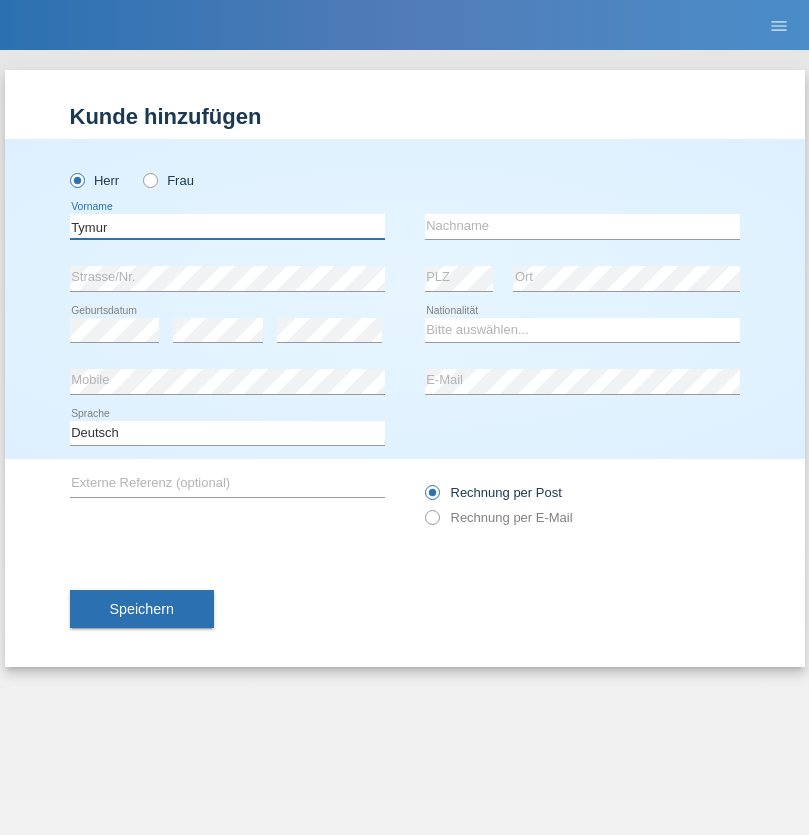 type on "Tymur" 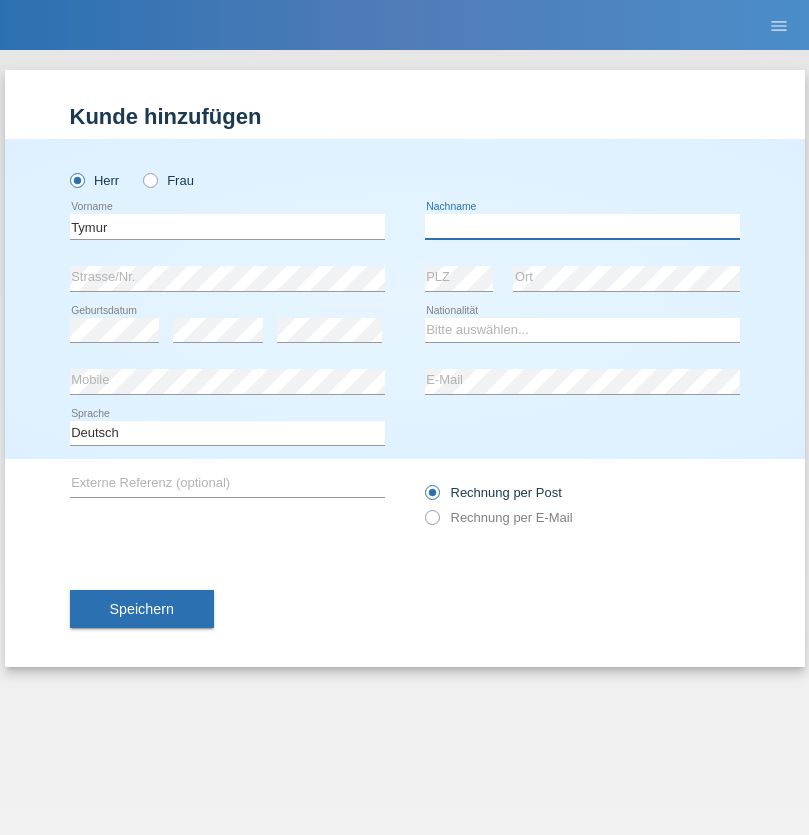 click at bounding box center (582, 226) 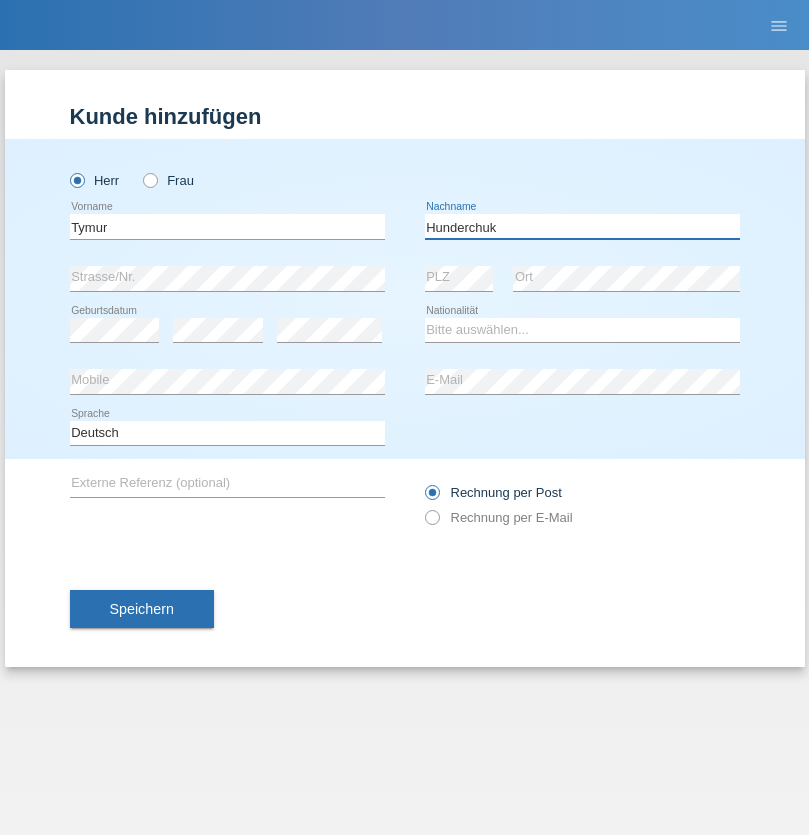type on "Hunderchuk" 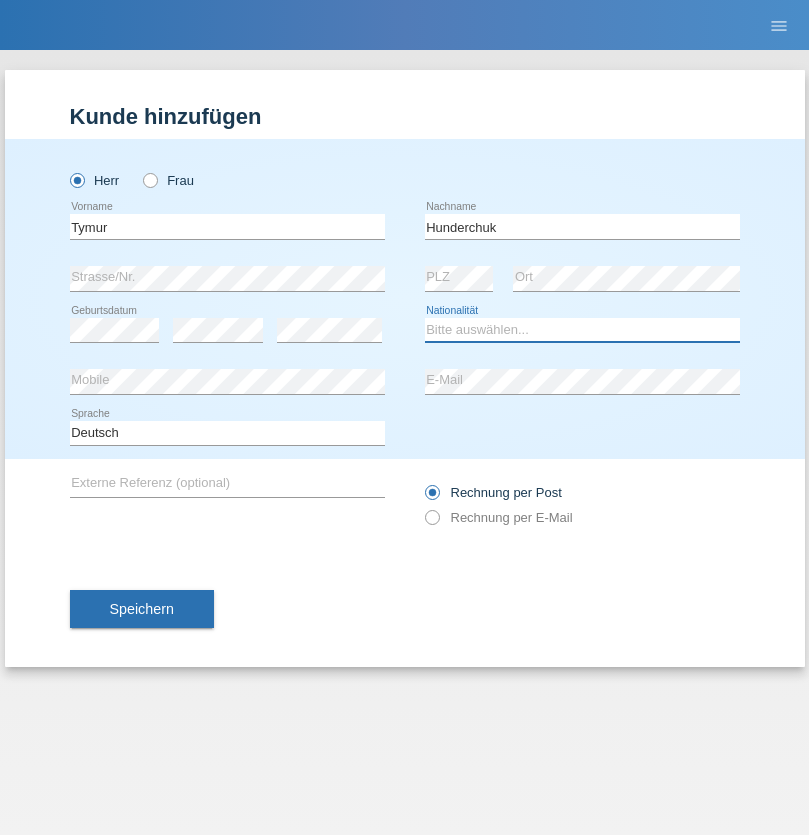 select on "UA" 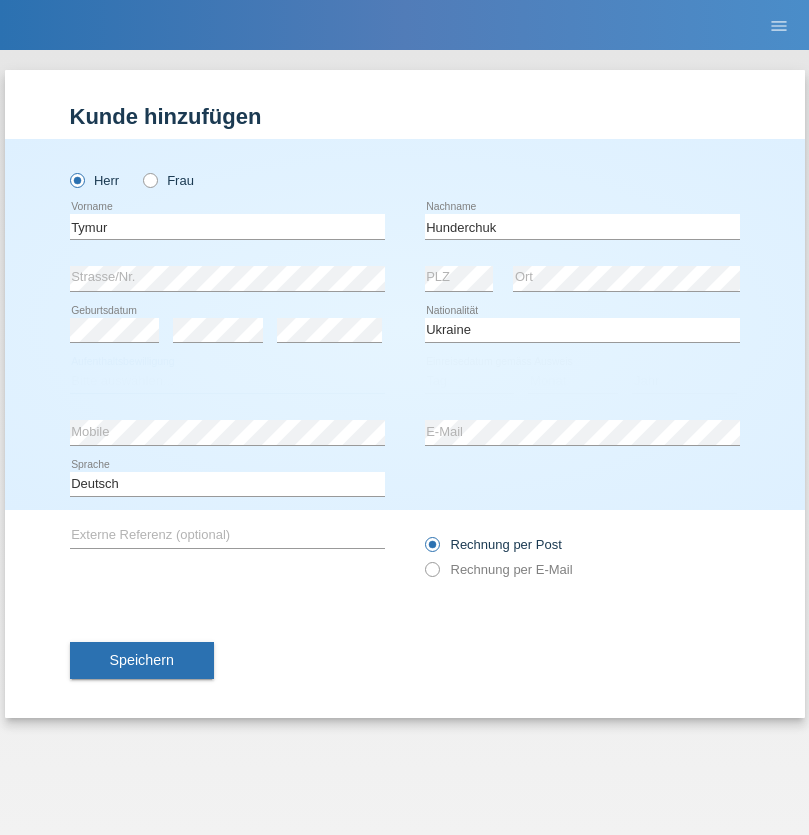 select on "C" 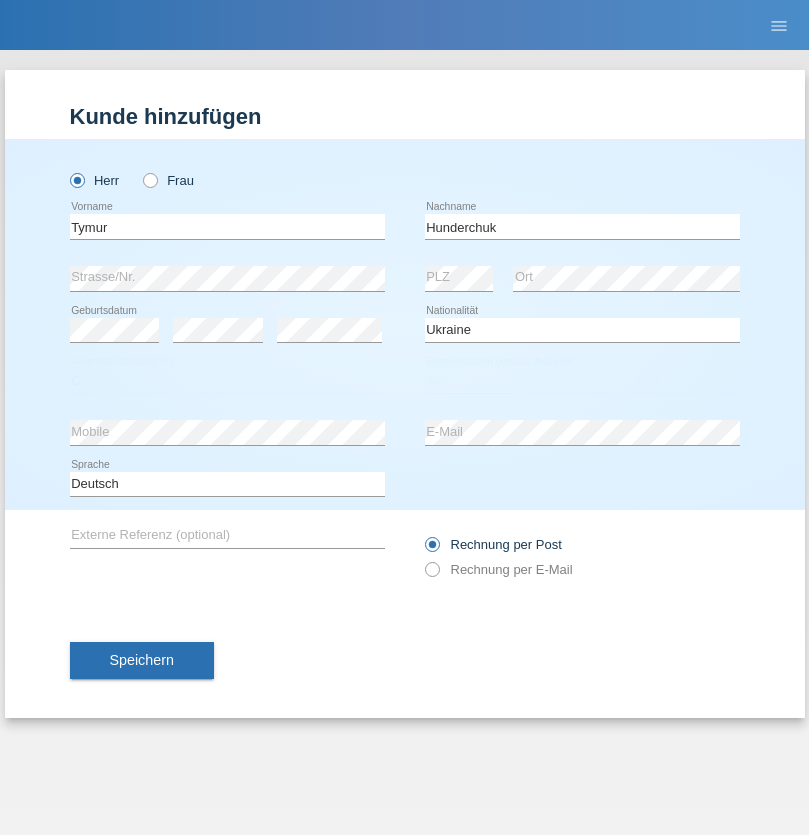 select on "20" 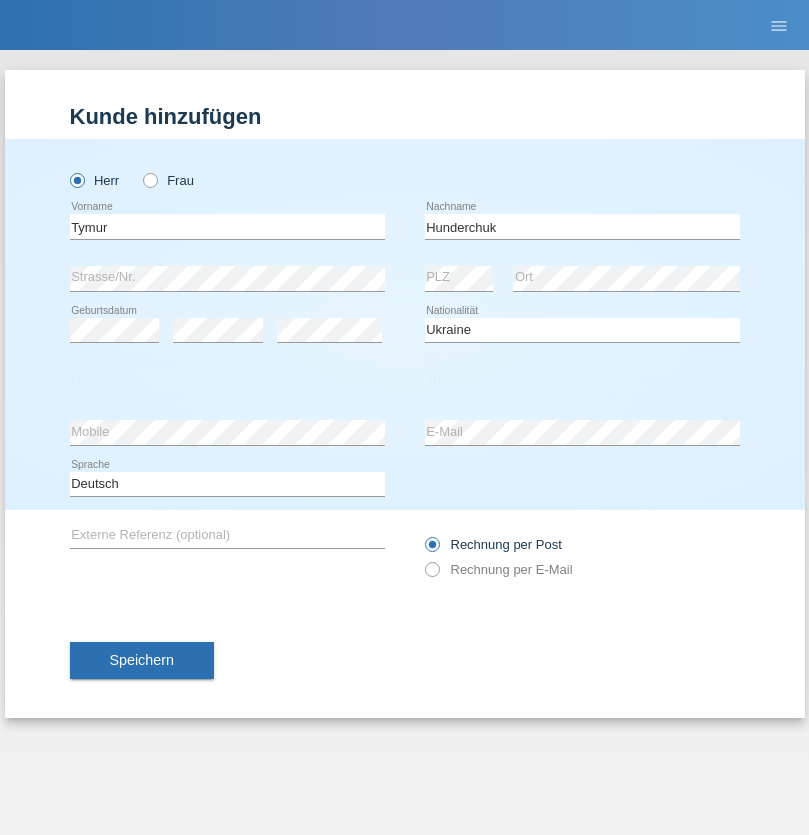 select on "08" 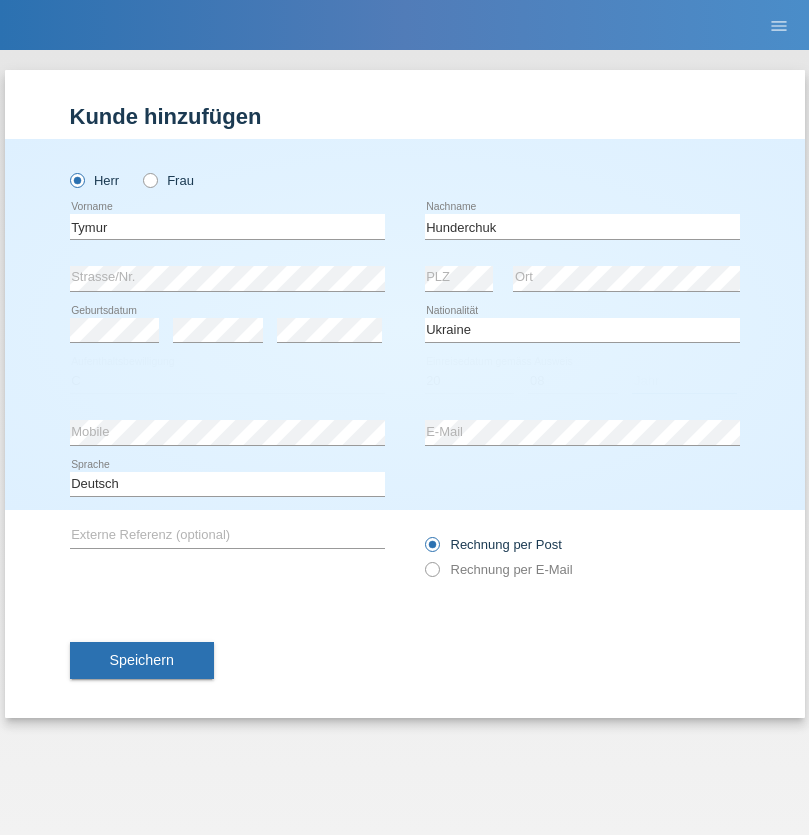 select on "2021" 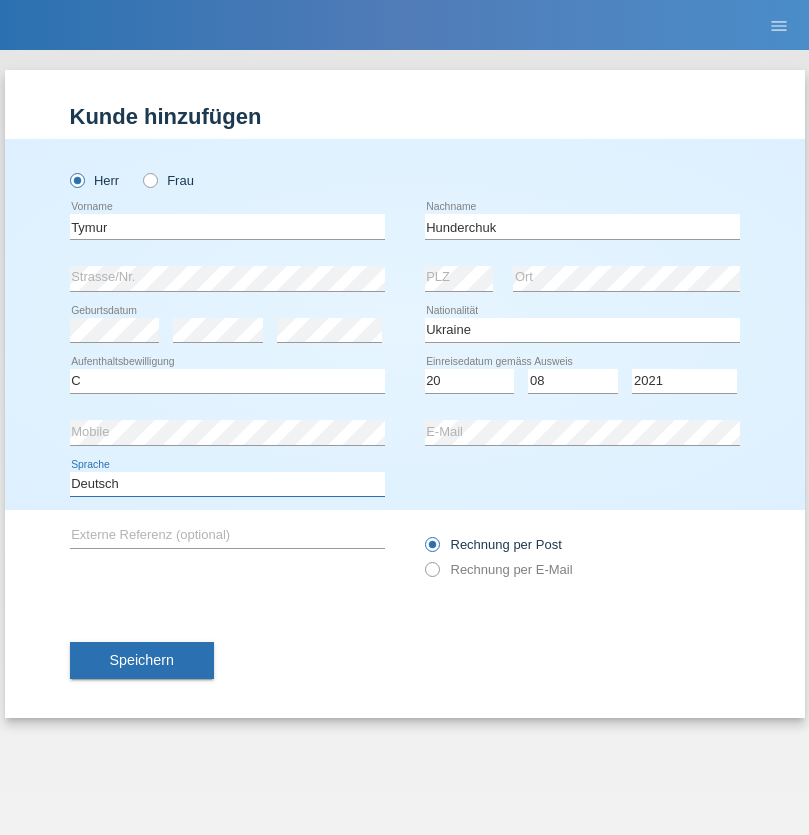 select on "en" 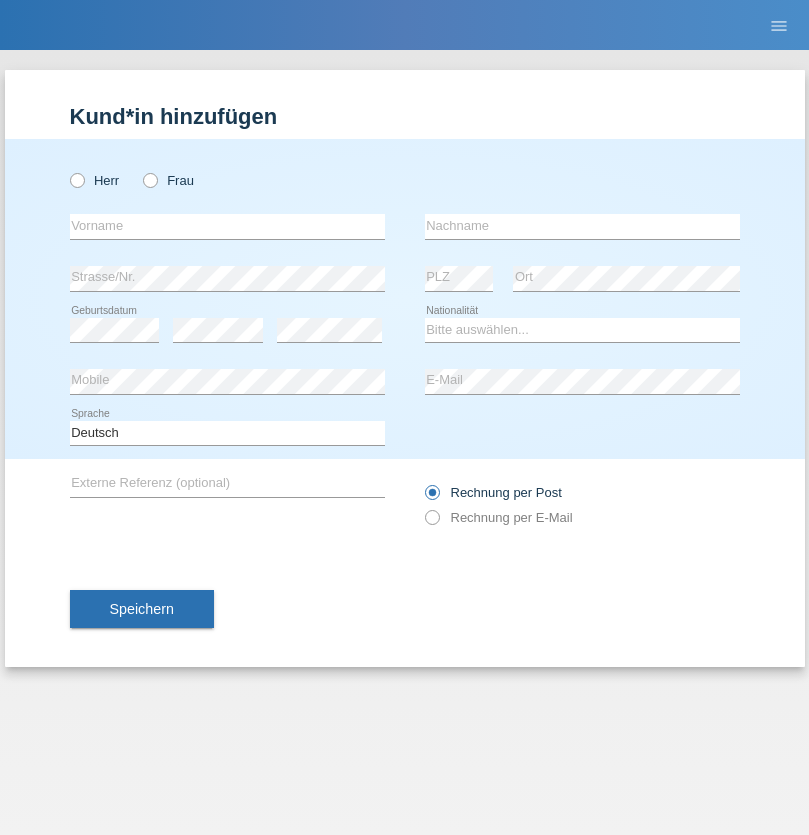 scroll, scrollTop: 0, scrollLeft: 0, axis: both 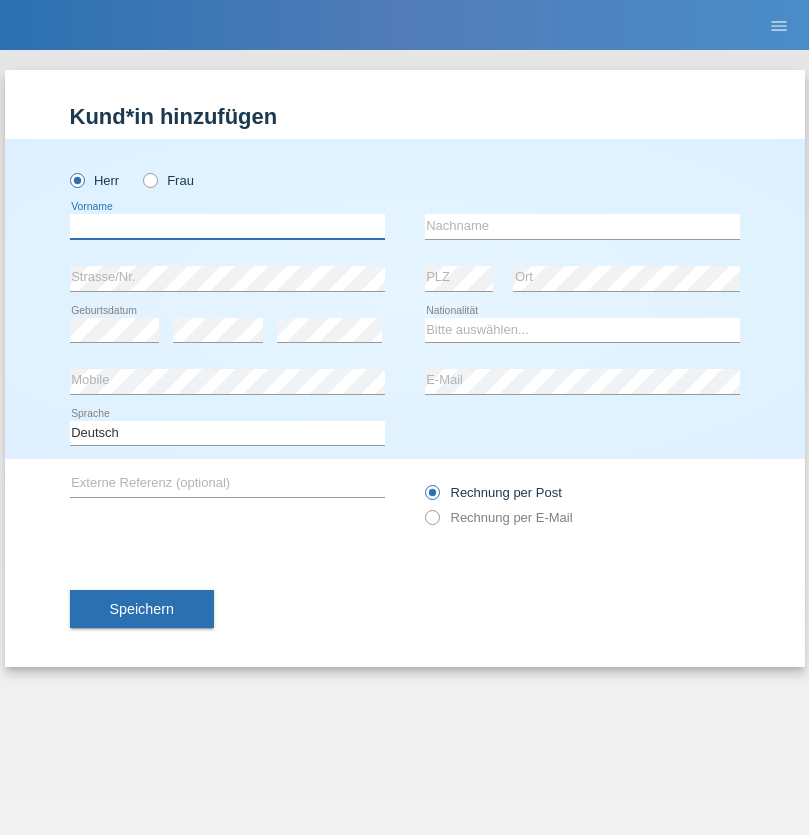 click at bounding box center (227, 226) 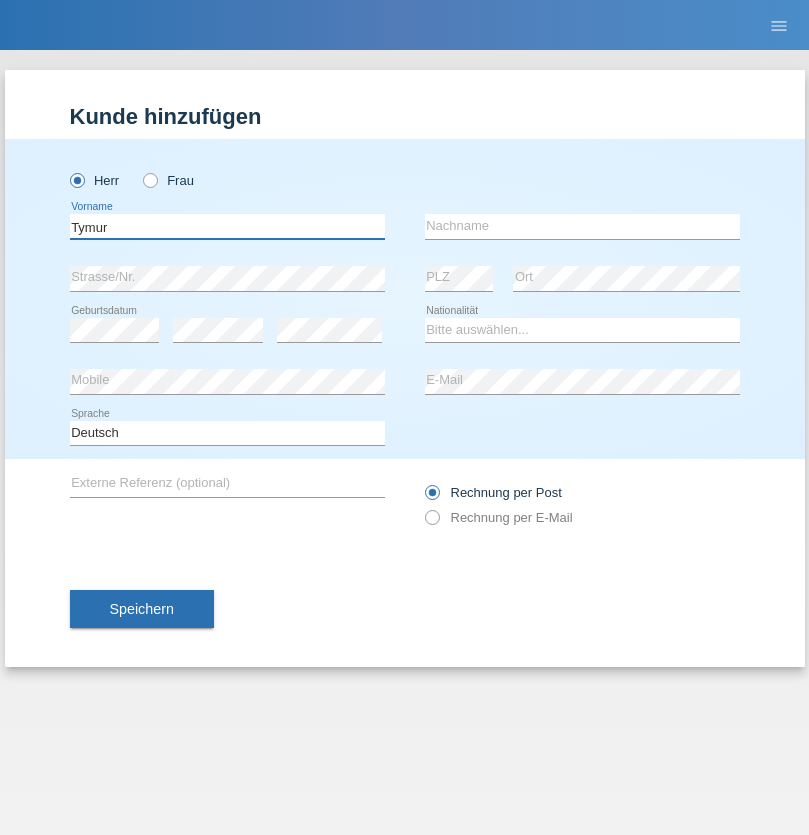 type on "Tymur" 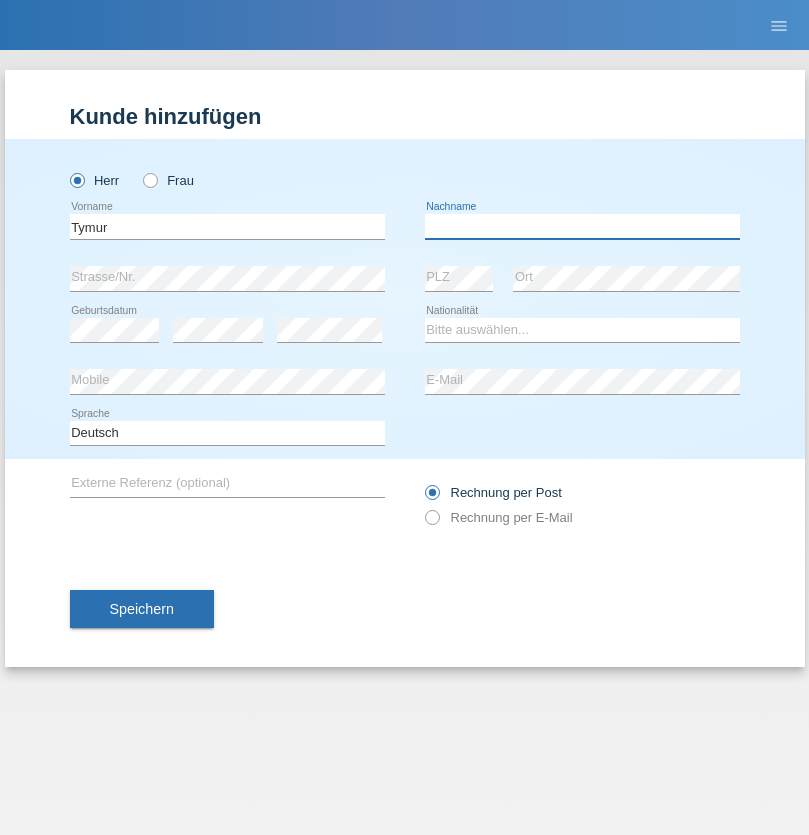 click at bounding box center [582, 226] 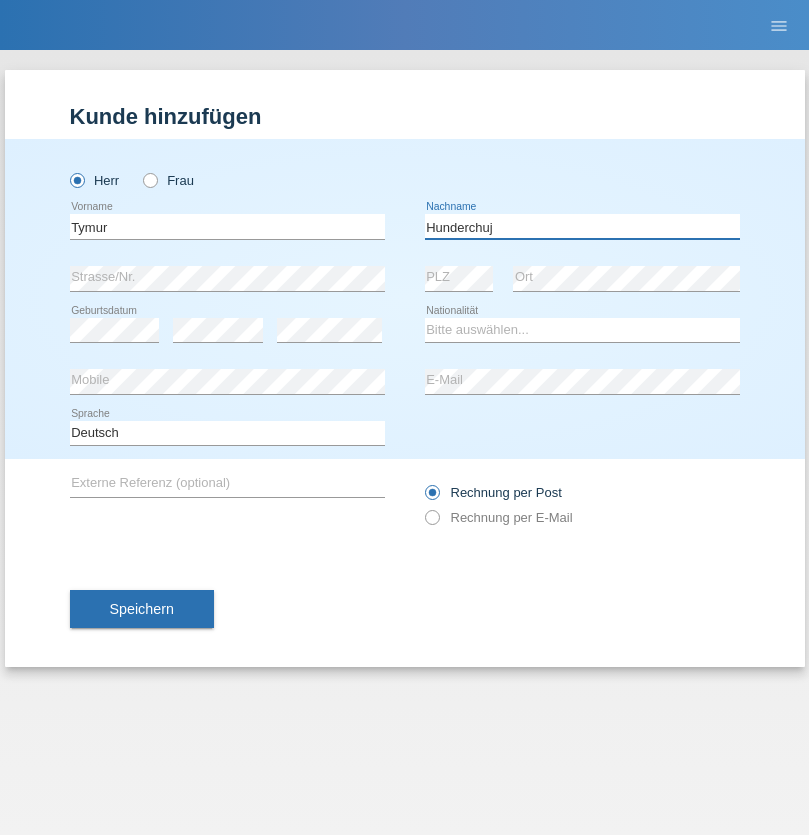 type on "Hunderchuj" 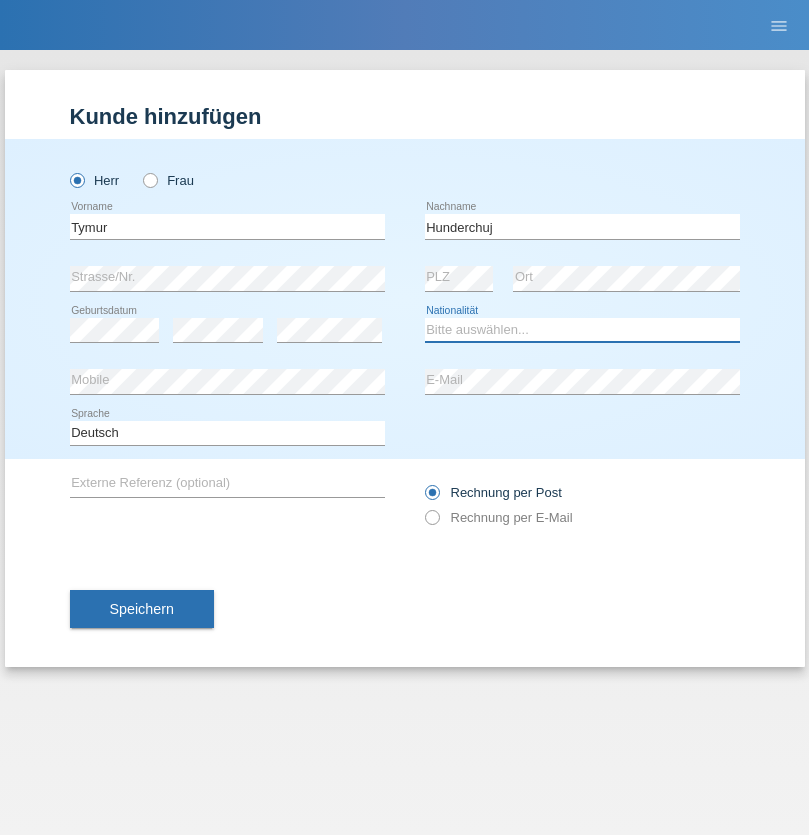 select on "UA" 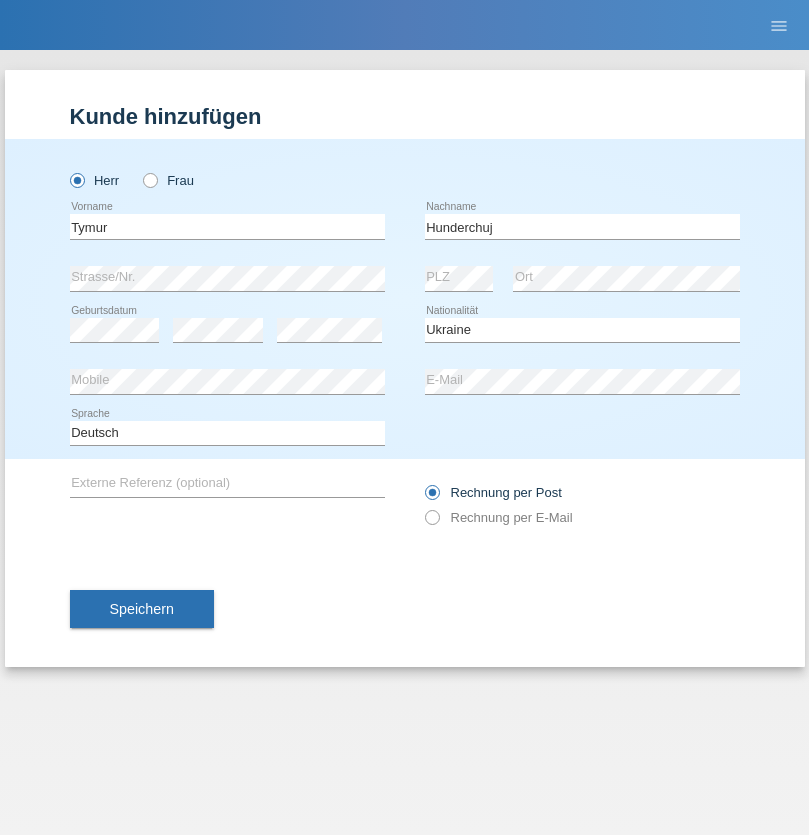 select on "C" 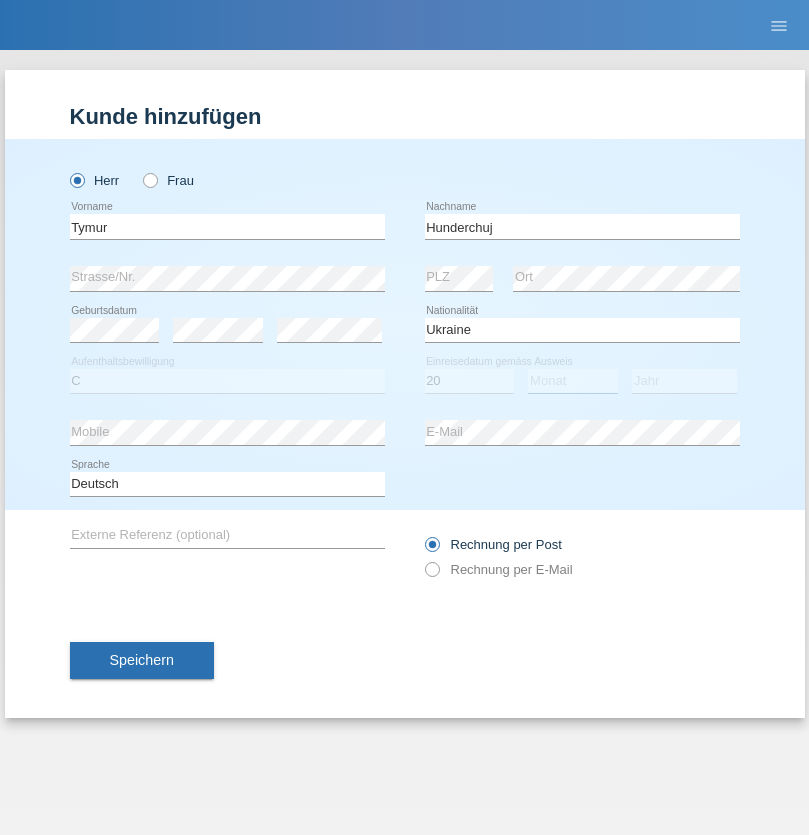 select on "08" 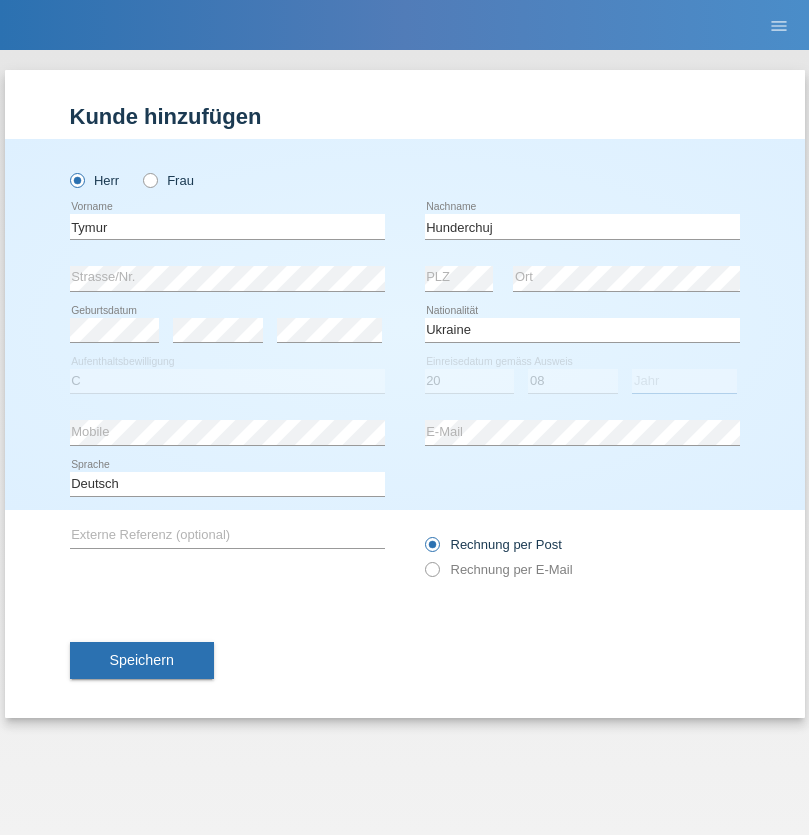 select on "2021" 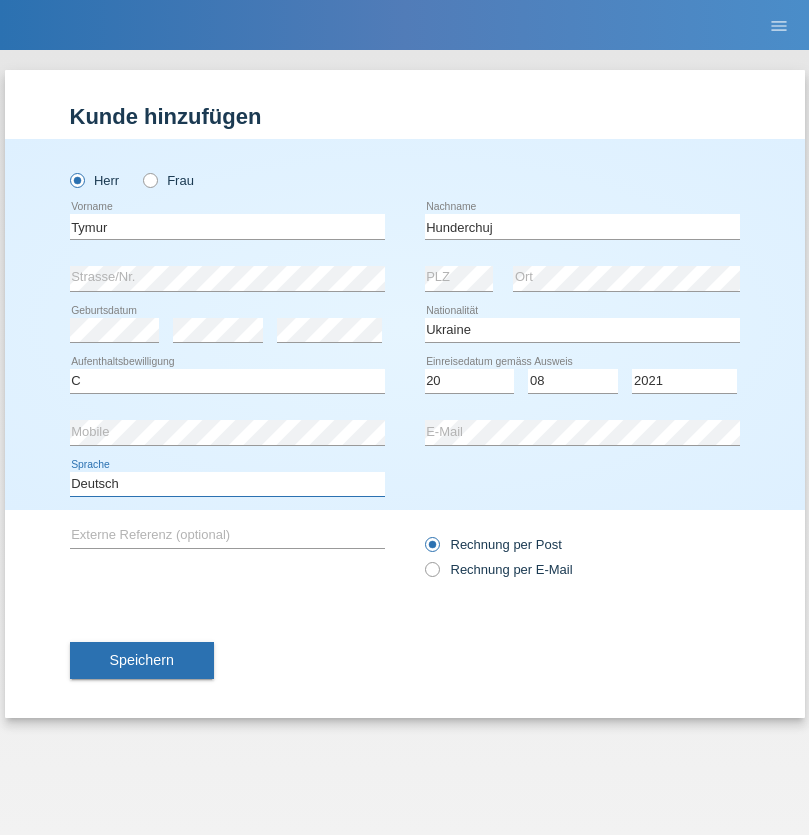 select on "en" 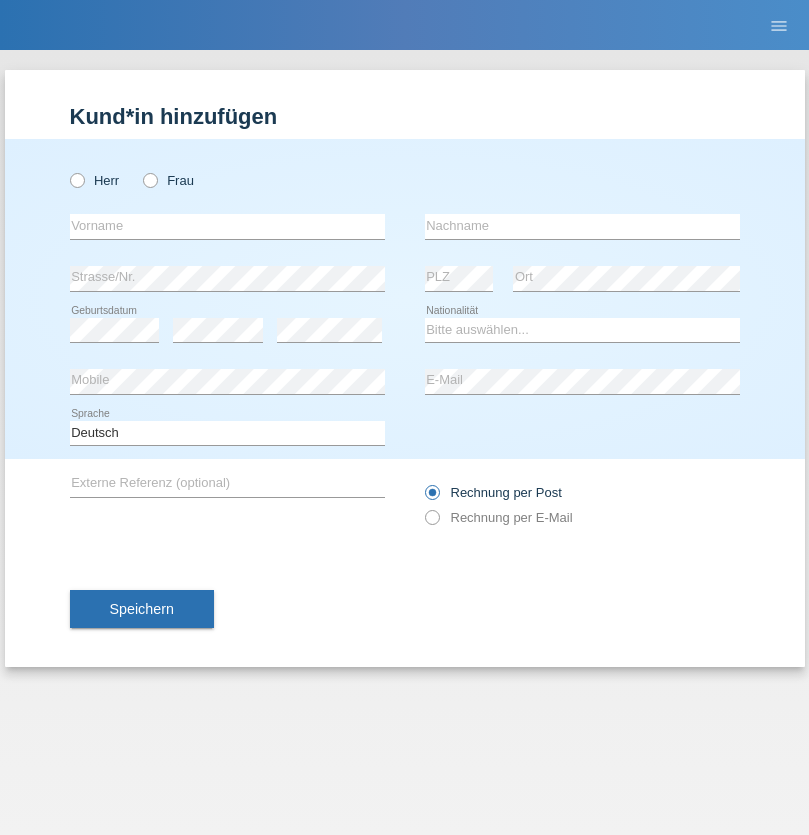 scroll, scrollTop: 0, scrollLeft: 0, axis: both 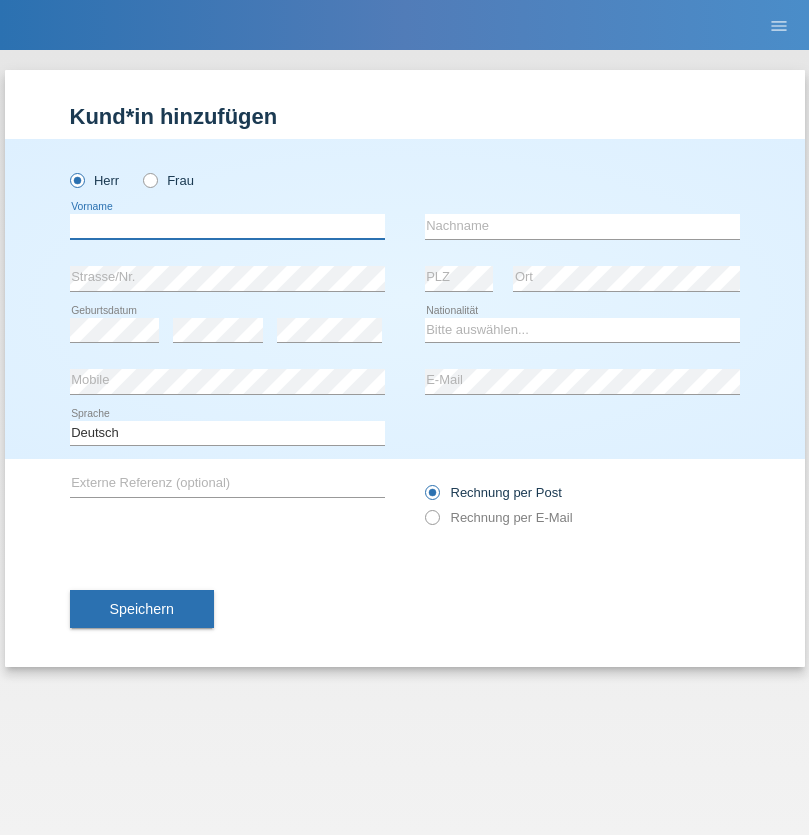 click at bounding box center [227, 226] 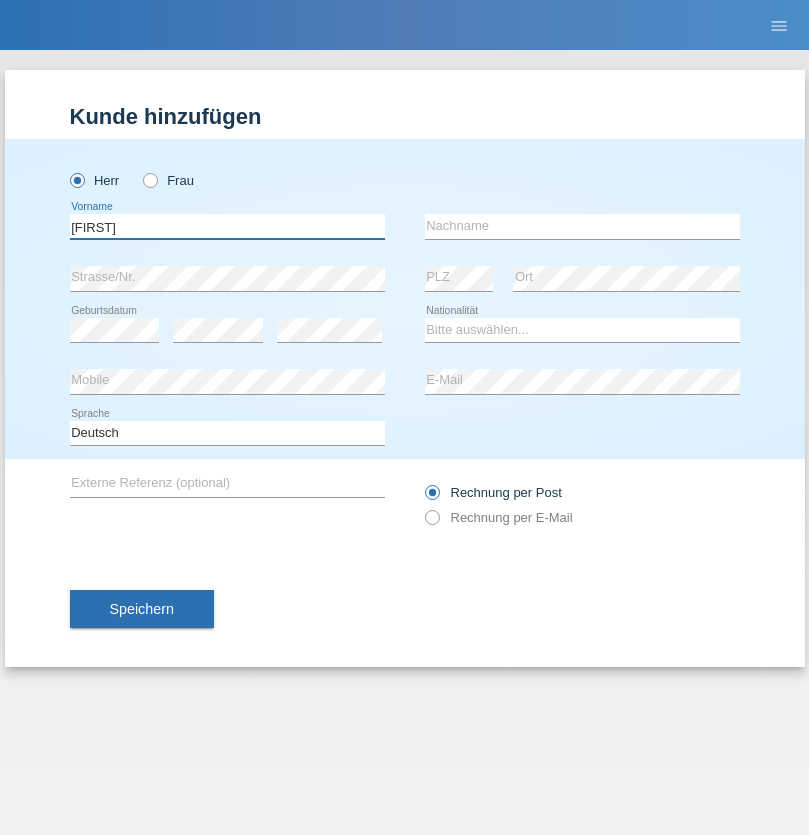 type on "Dominik" 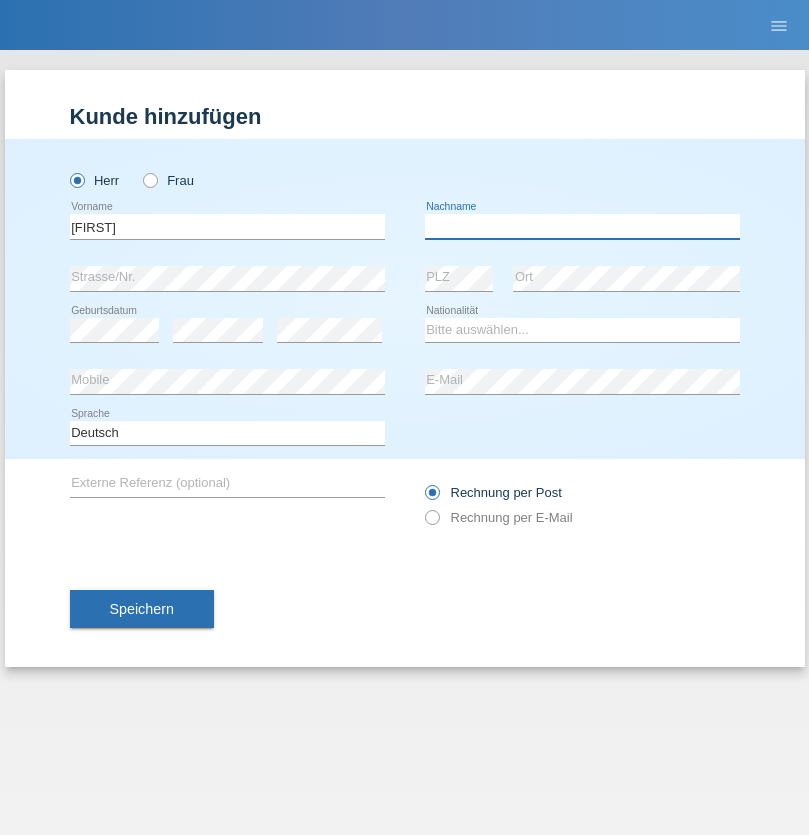 click at bounding box center (582, 226) 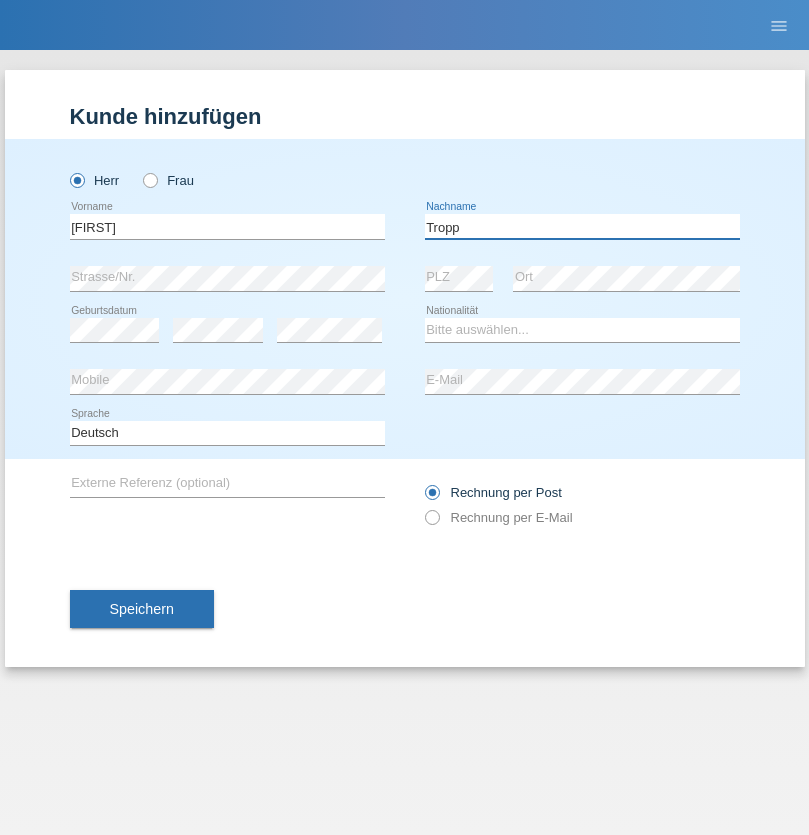 type on "Tropp" 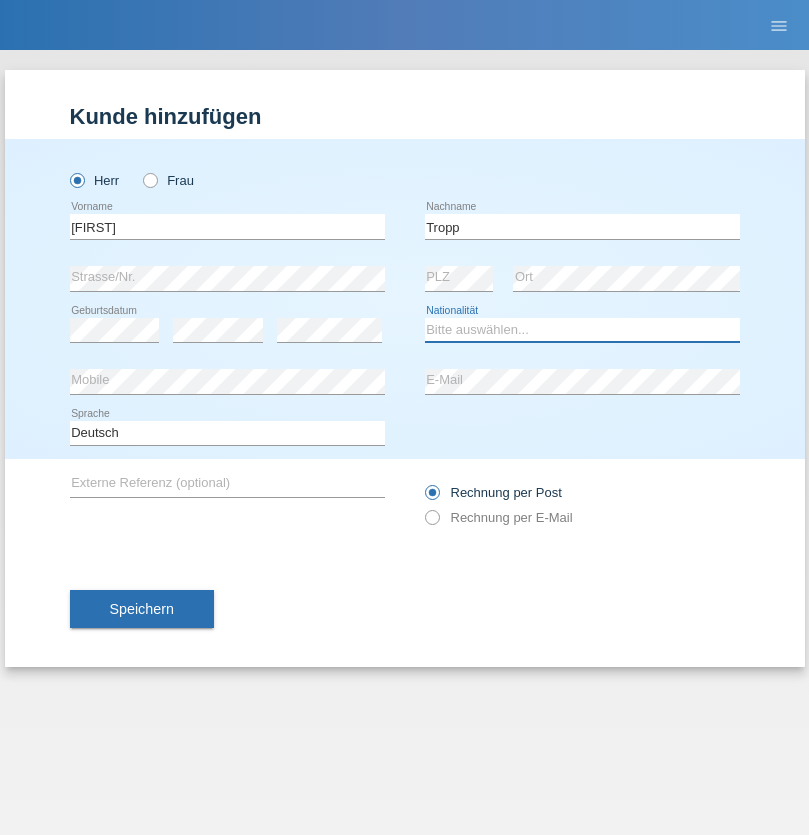 select on "SK" 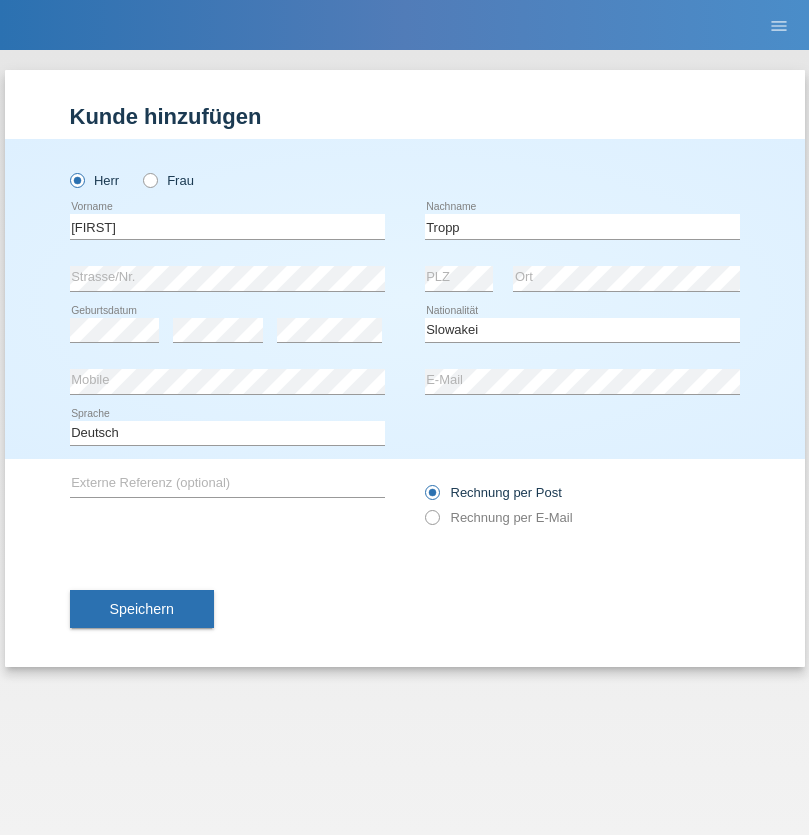select on "C" 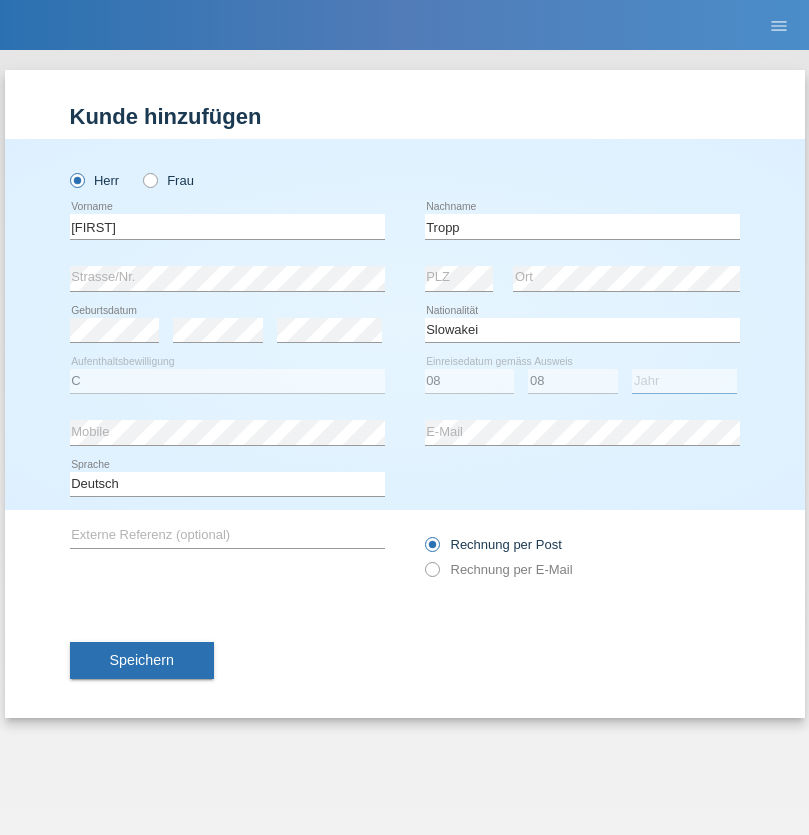 select on "2021" 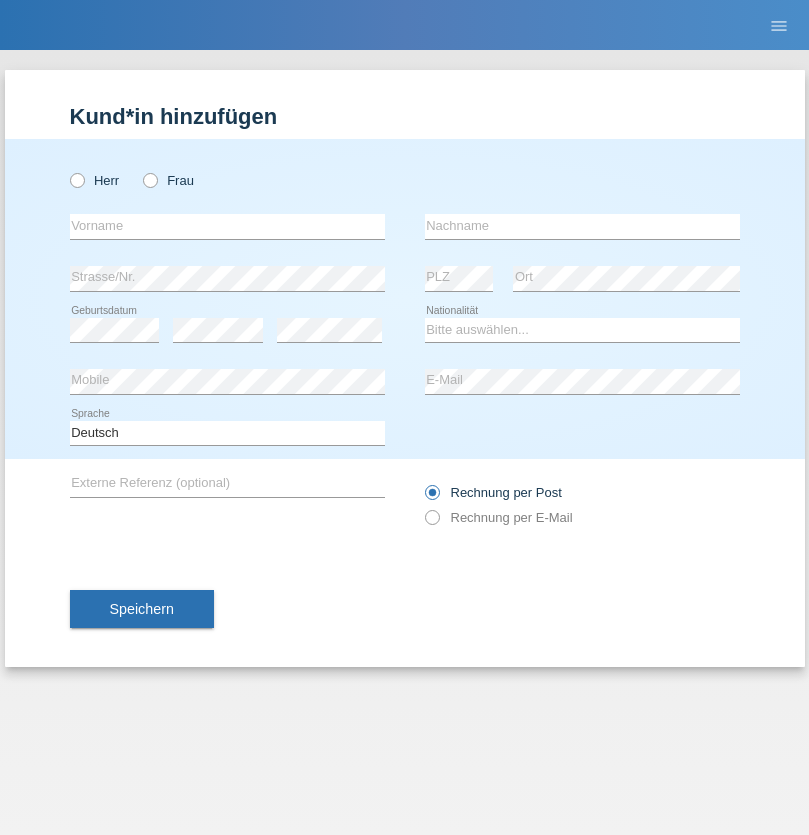 scroll, scrollTop: 0, scrollLeft: 0, axis: both 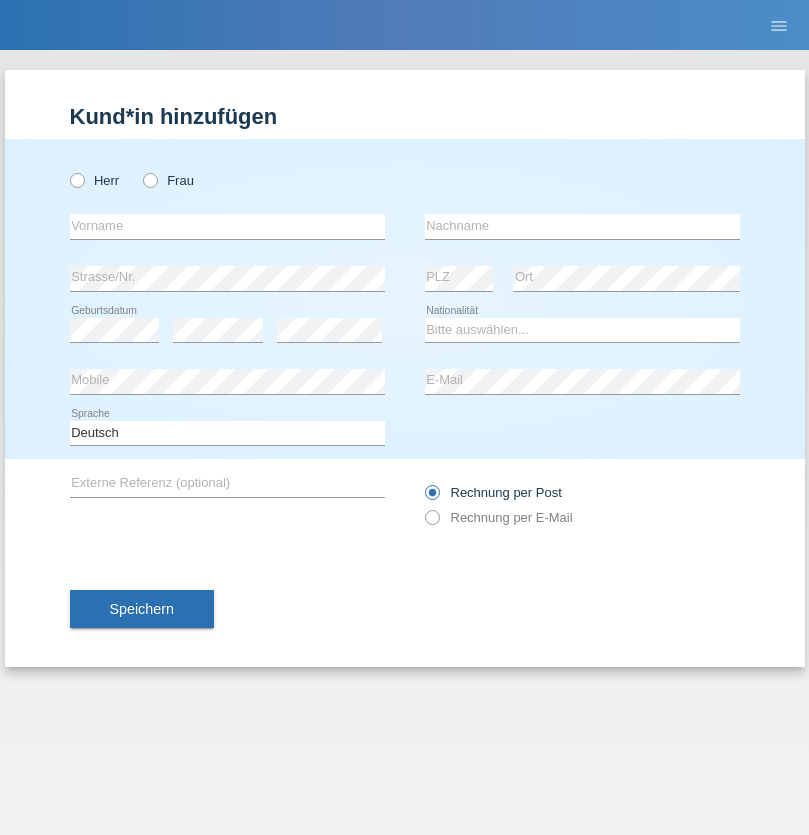 radio on "true" 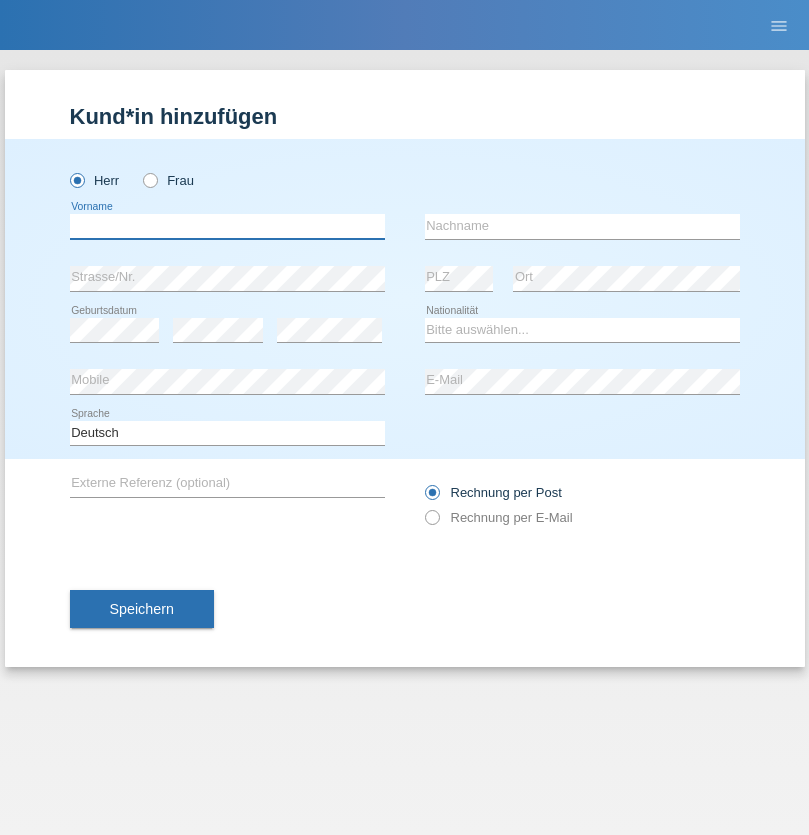 click at bounding box center [227, 226] 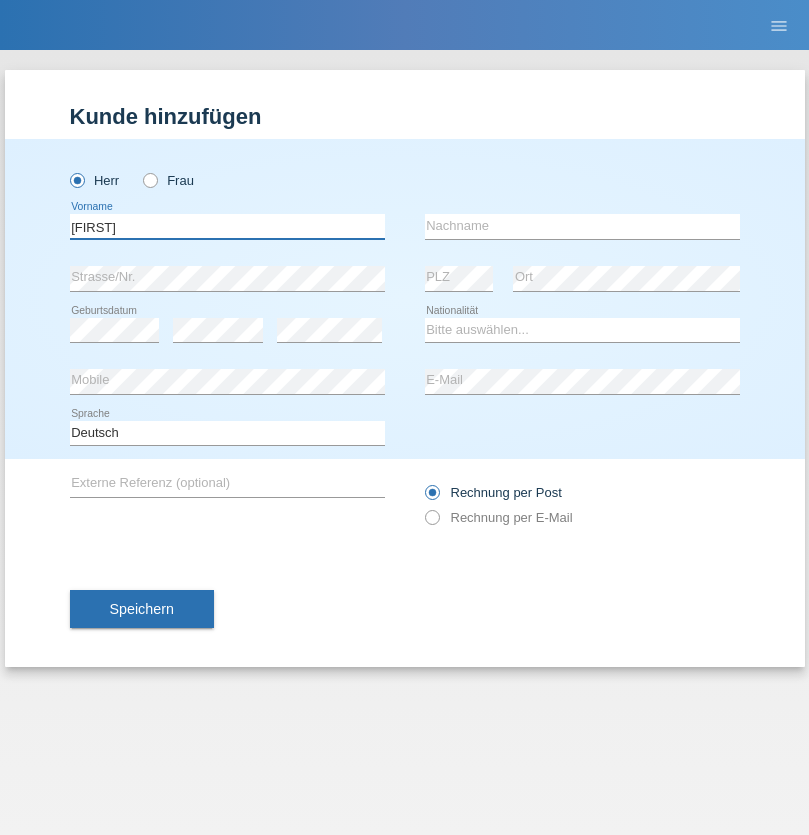 type on "Dirk" 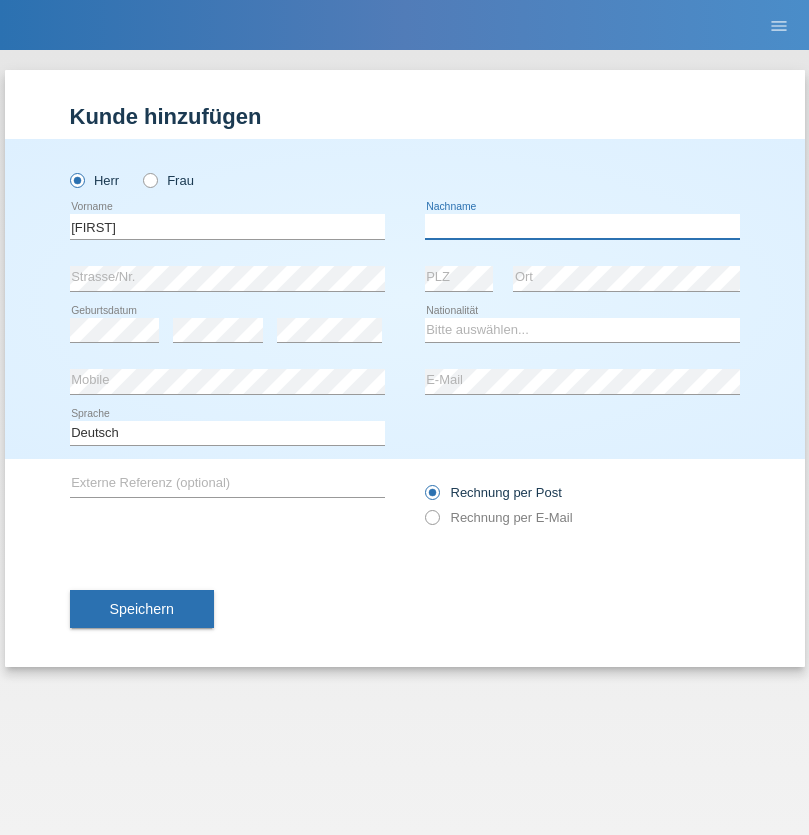 click at bounding box center (582, 226) 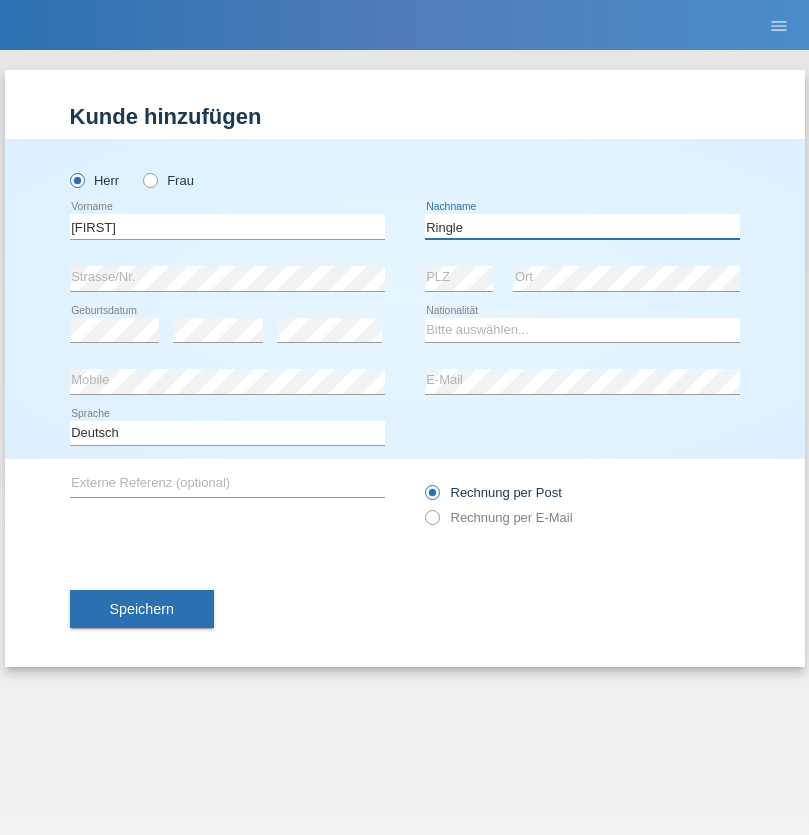 type on "Ringle" 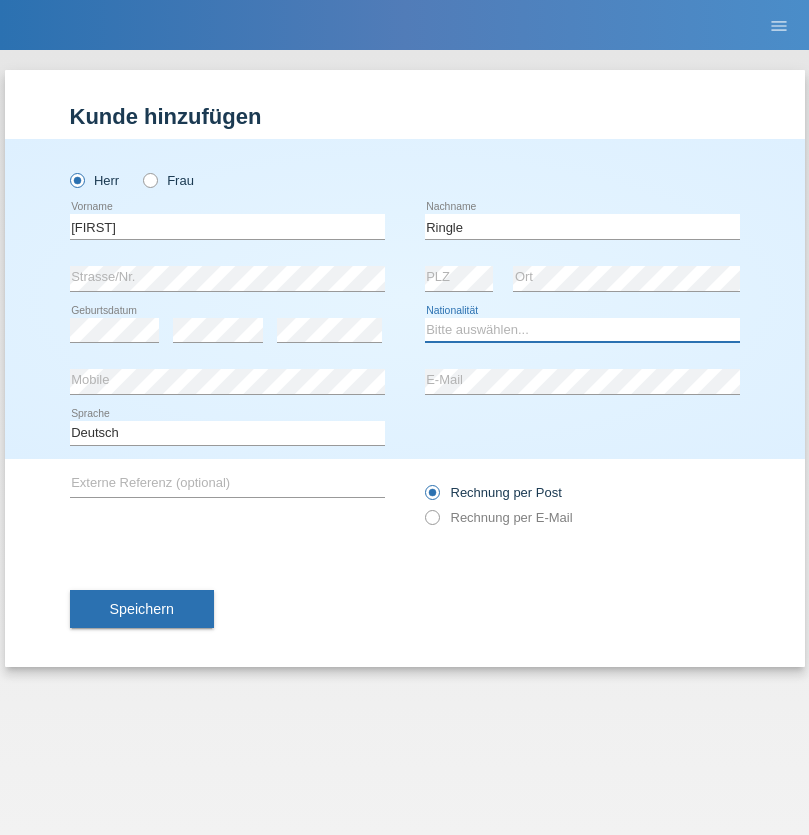 select on "DE" 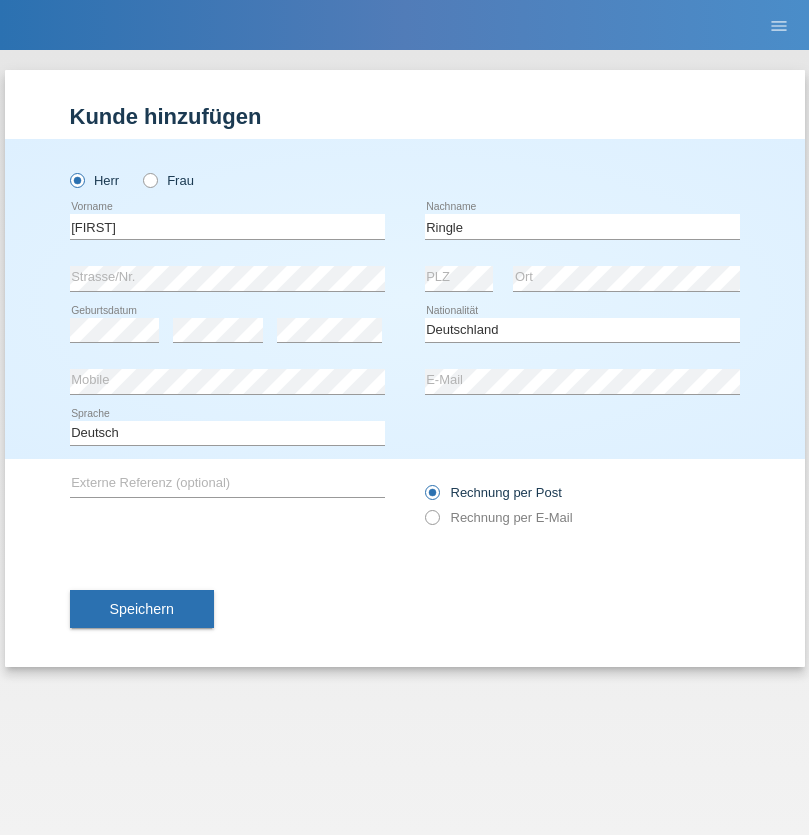 select on "C" 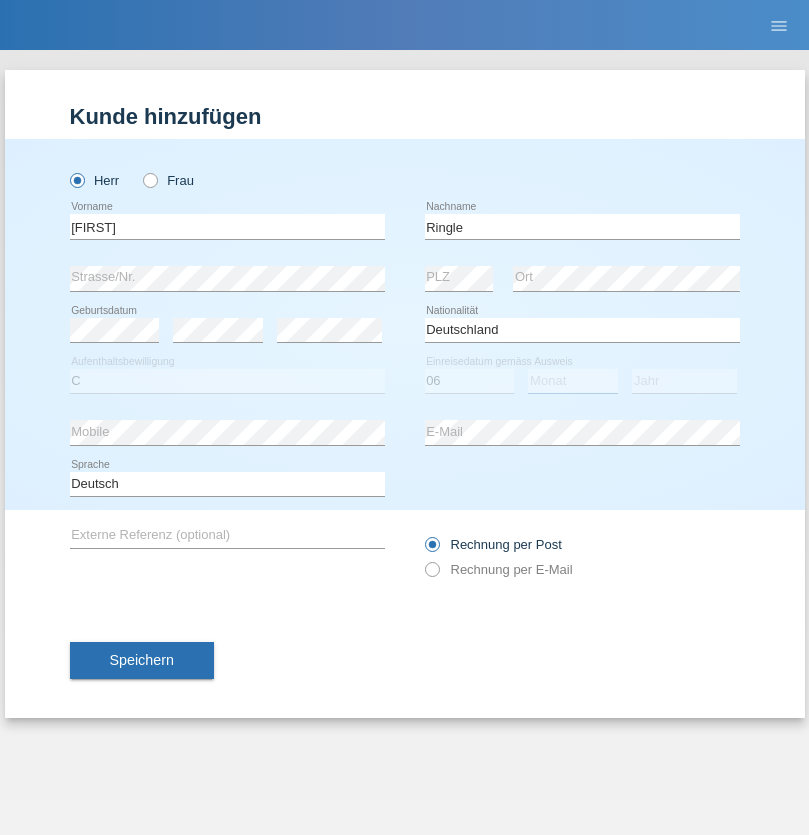 select on "01" 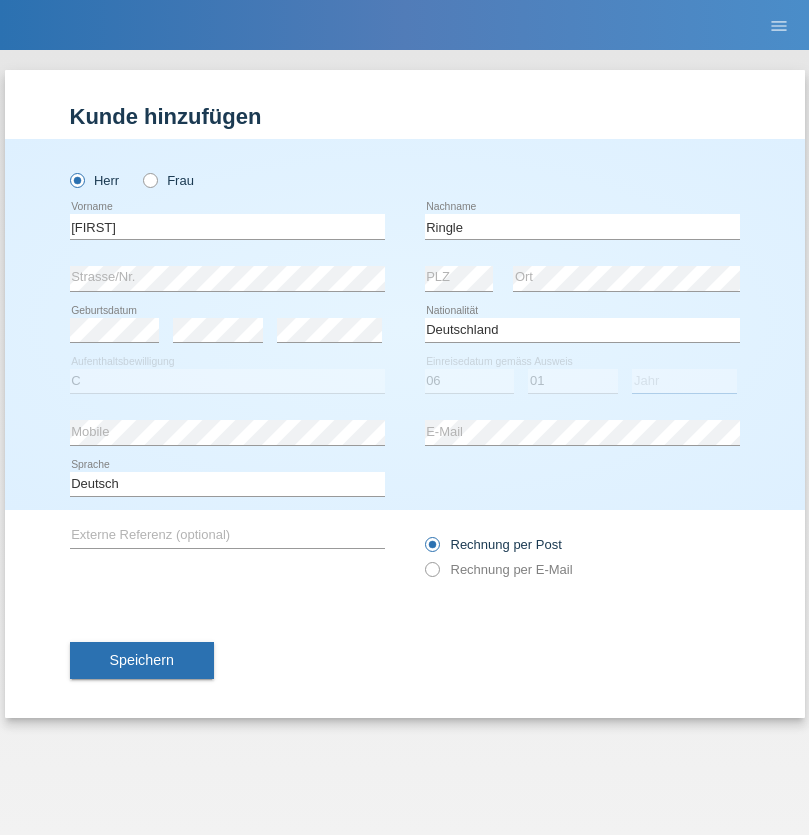 select on "2021" 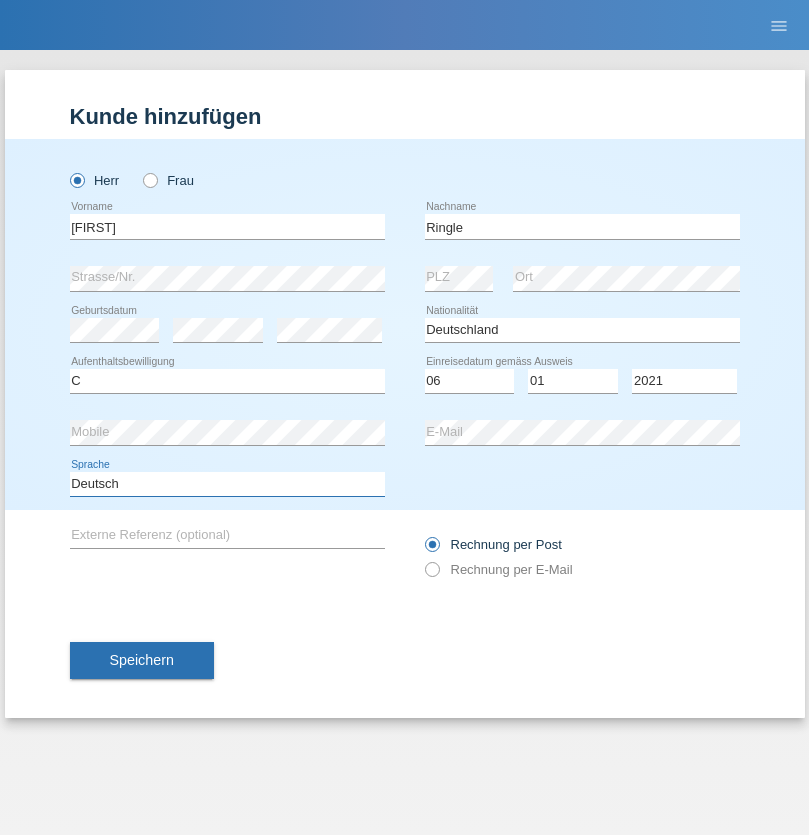 select on "en" 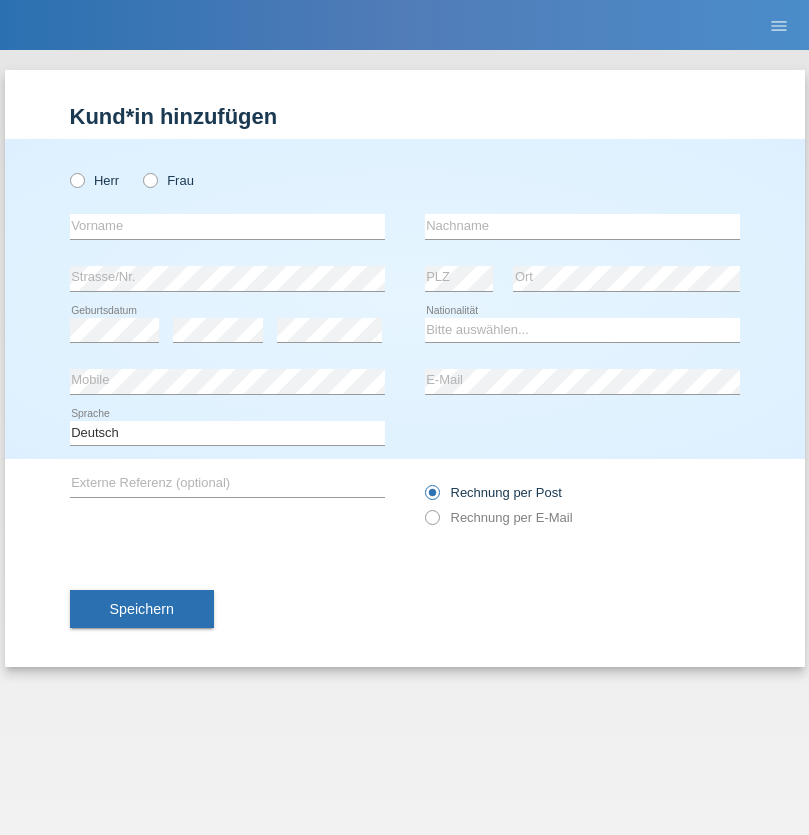 scroll, scrollTop: 0, scrollLeft: 0, axis: both 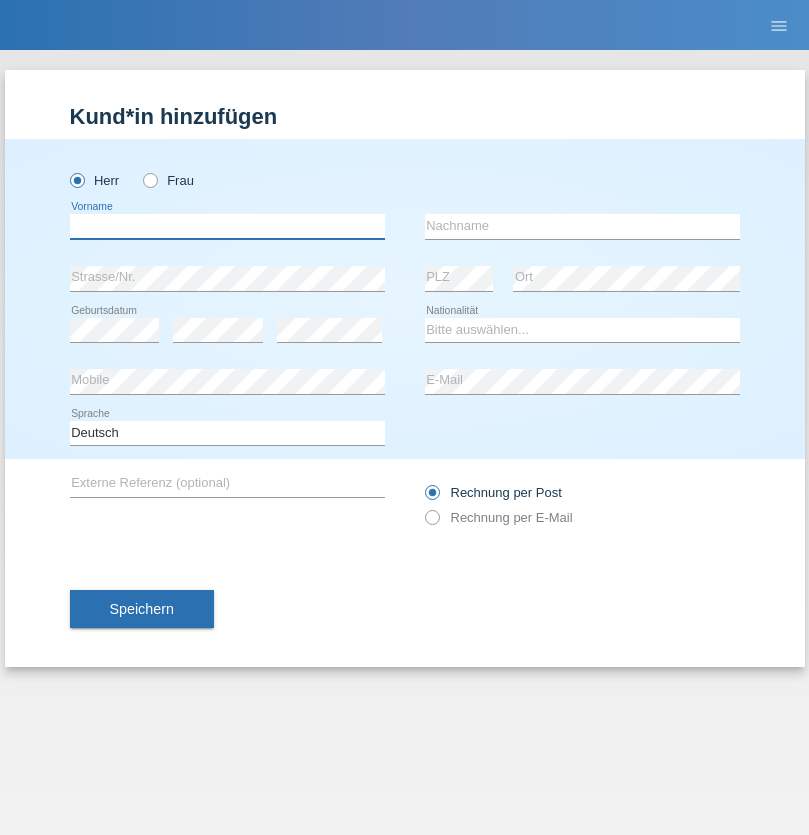 click at bounding box center [227, 226] 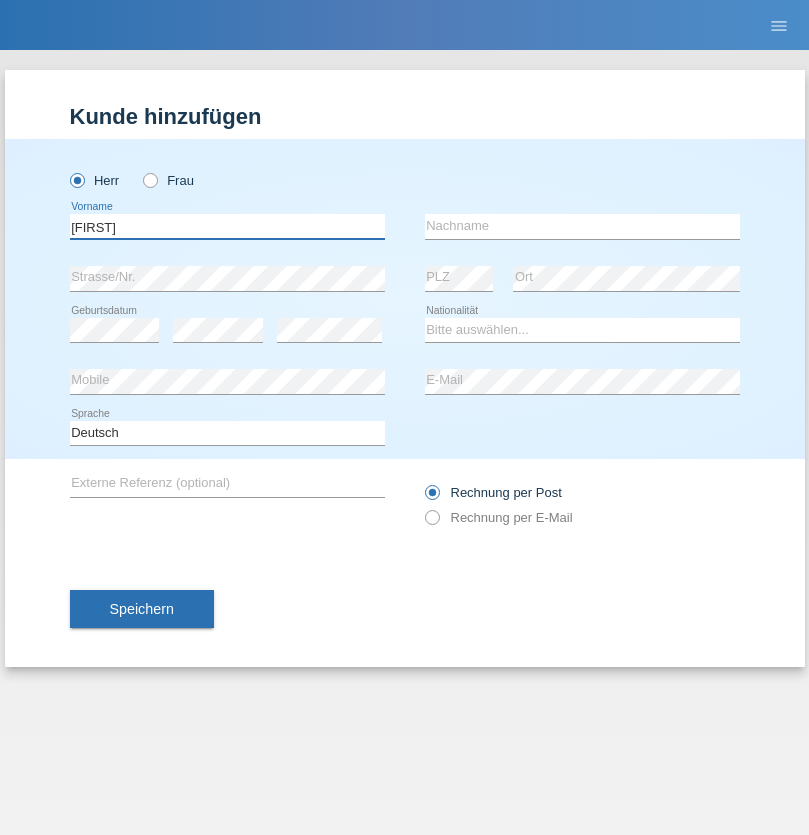 type on "[FIRST]" 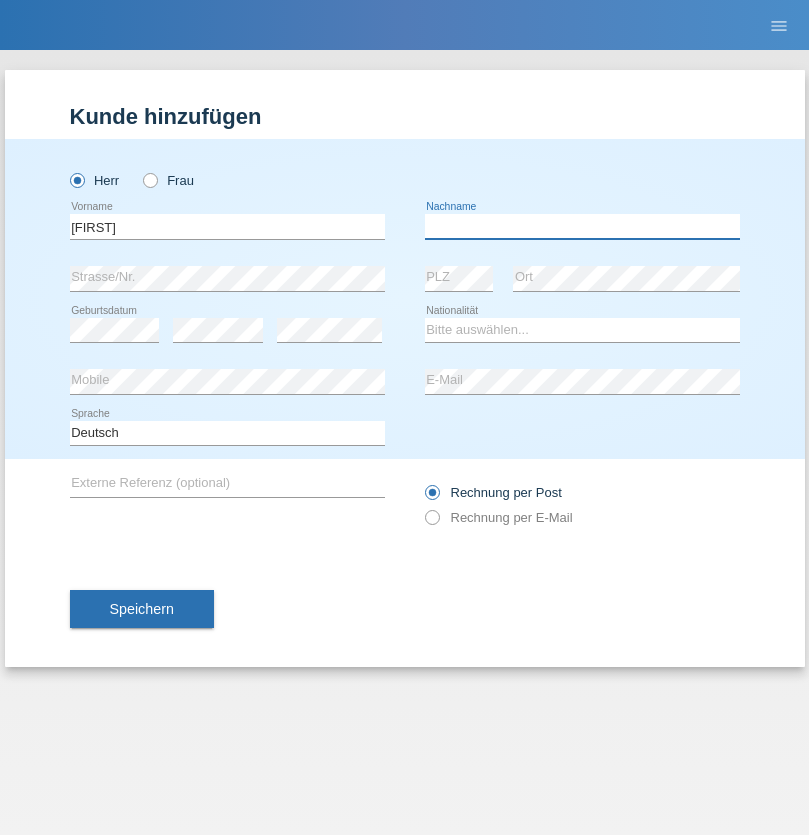 click at bounding box center (582, 226) 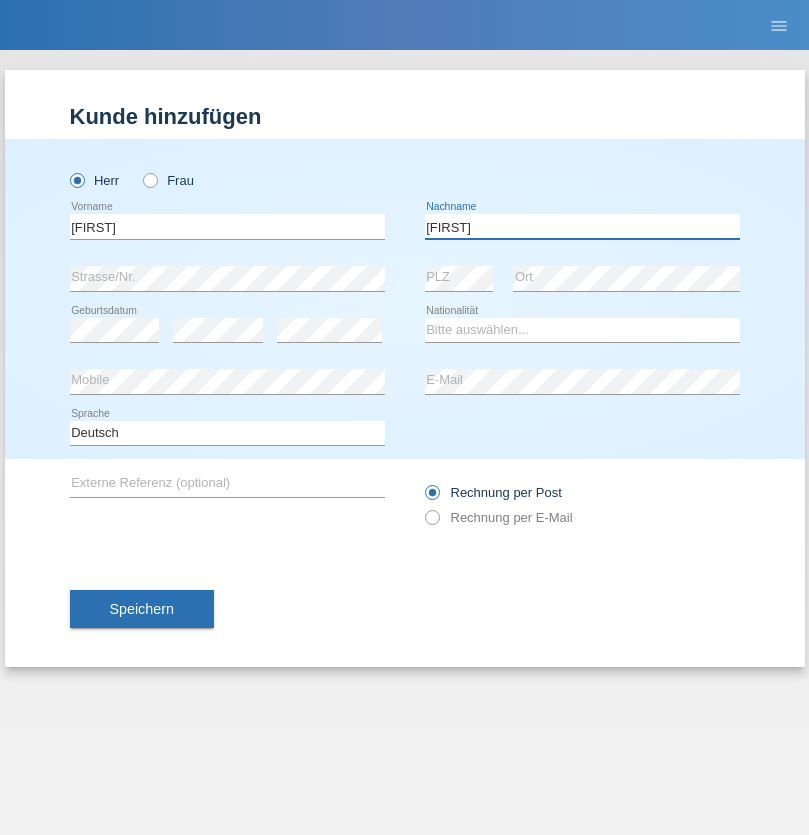 type on "[FIRST]" 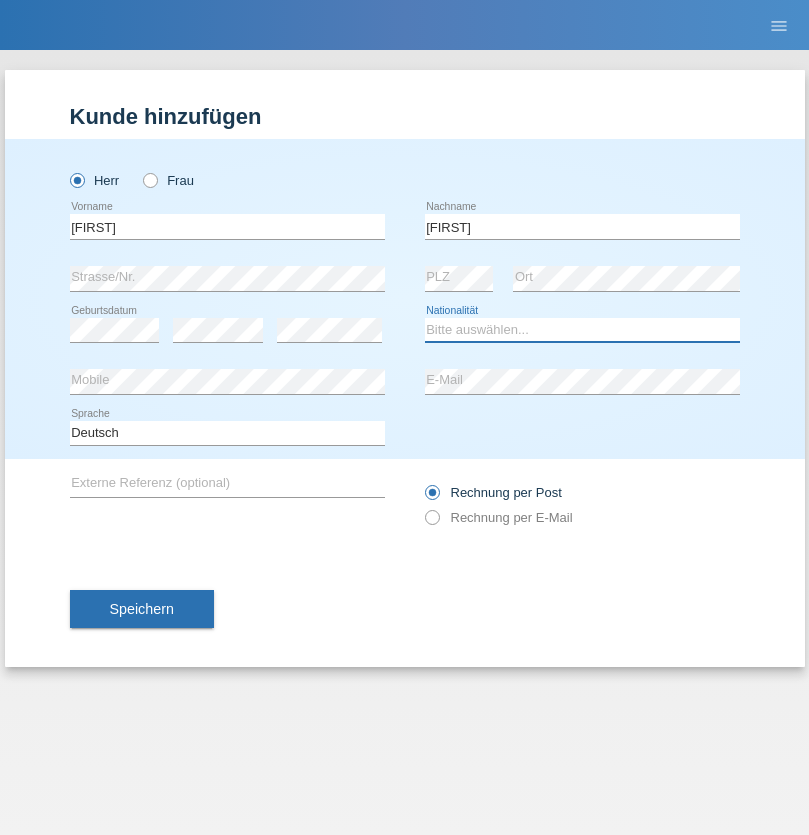 select on "CH" 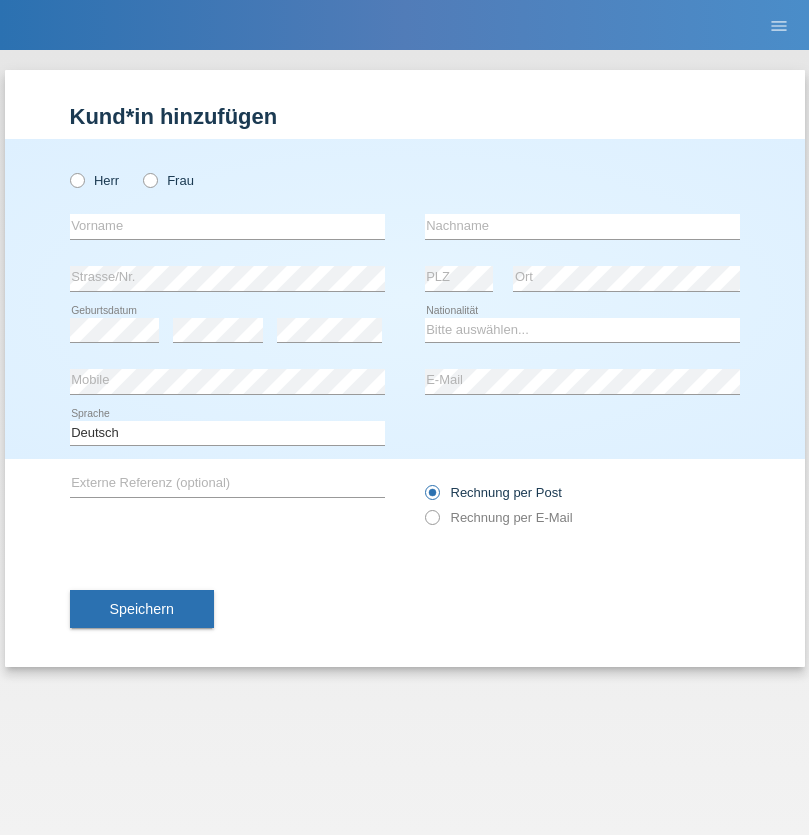 scroll, scrollTop: 0, scrollLeft: 0, axis: both 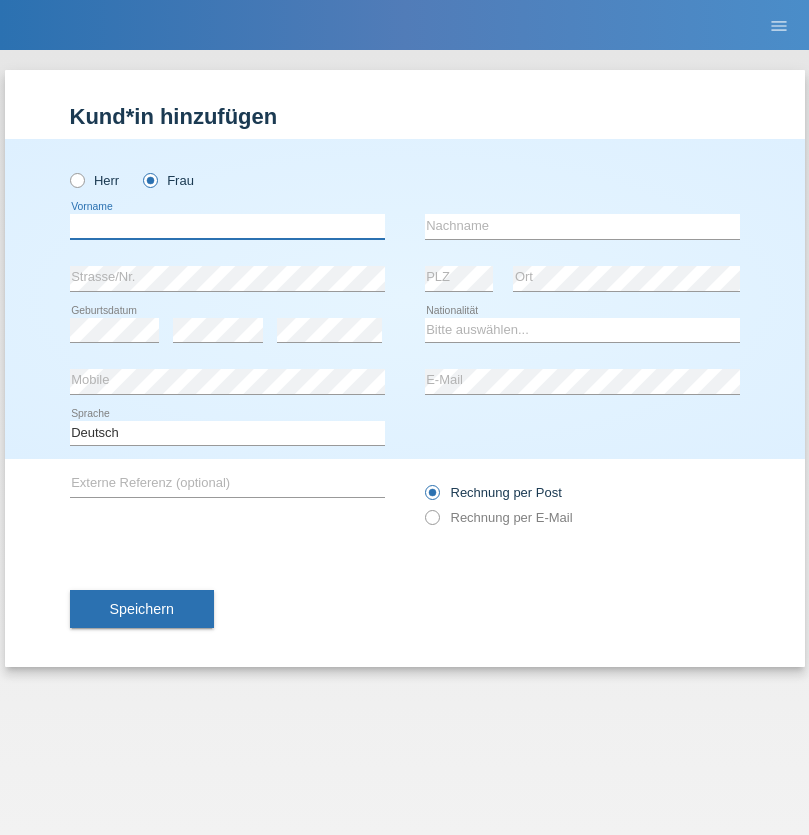 click at bounding box center (227, 226) 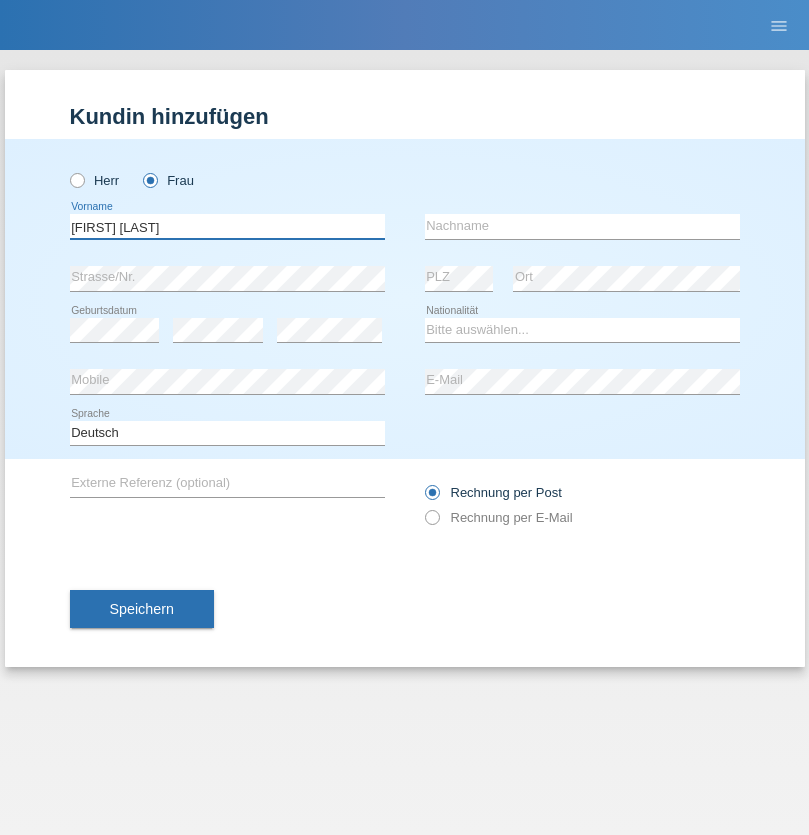 type on "[FIRST] [LAST]" 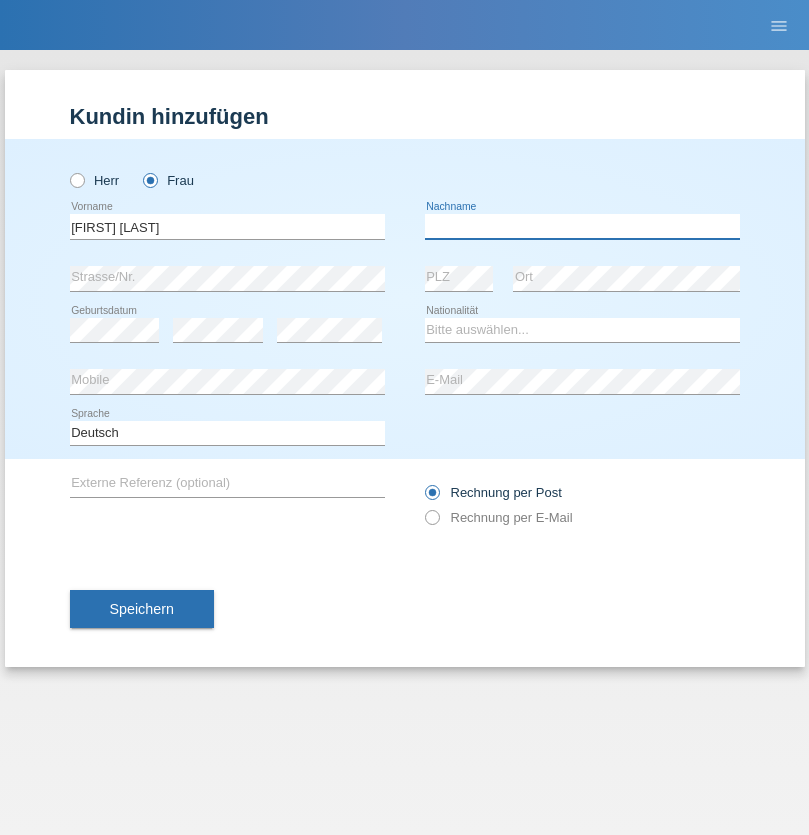 click at bounding box center [582, 226] 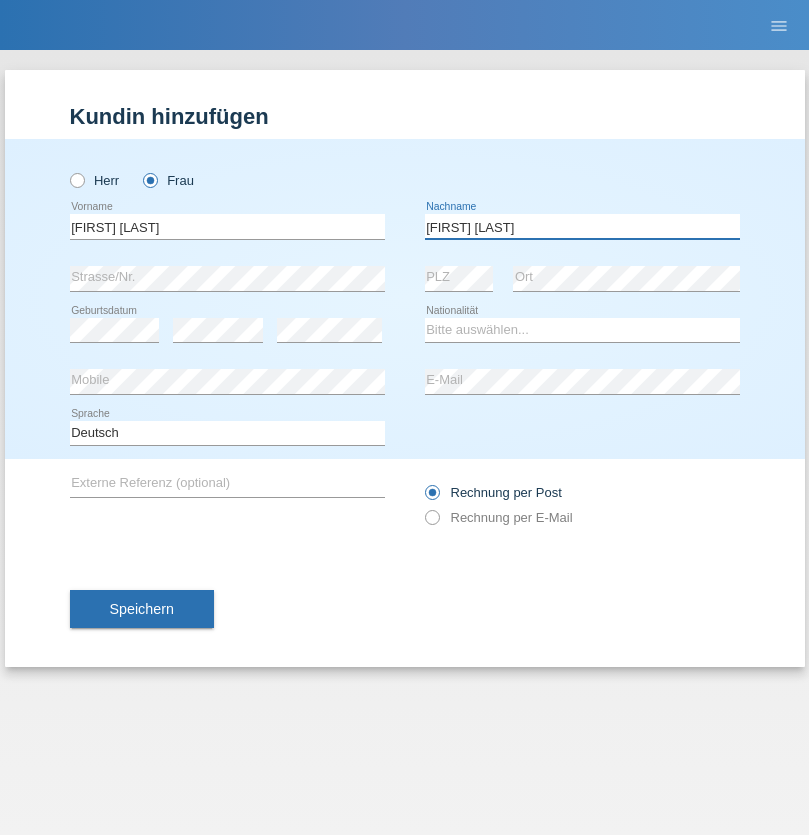 type on "[FIRST] [LAST]" 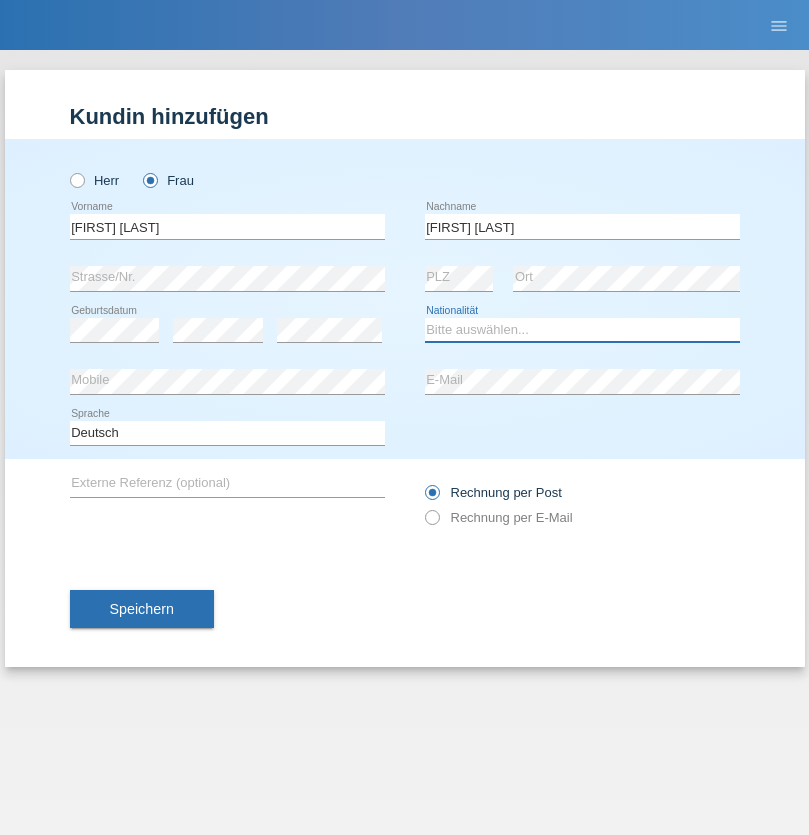select on "CH" 